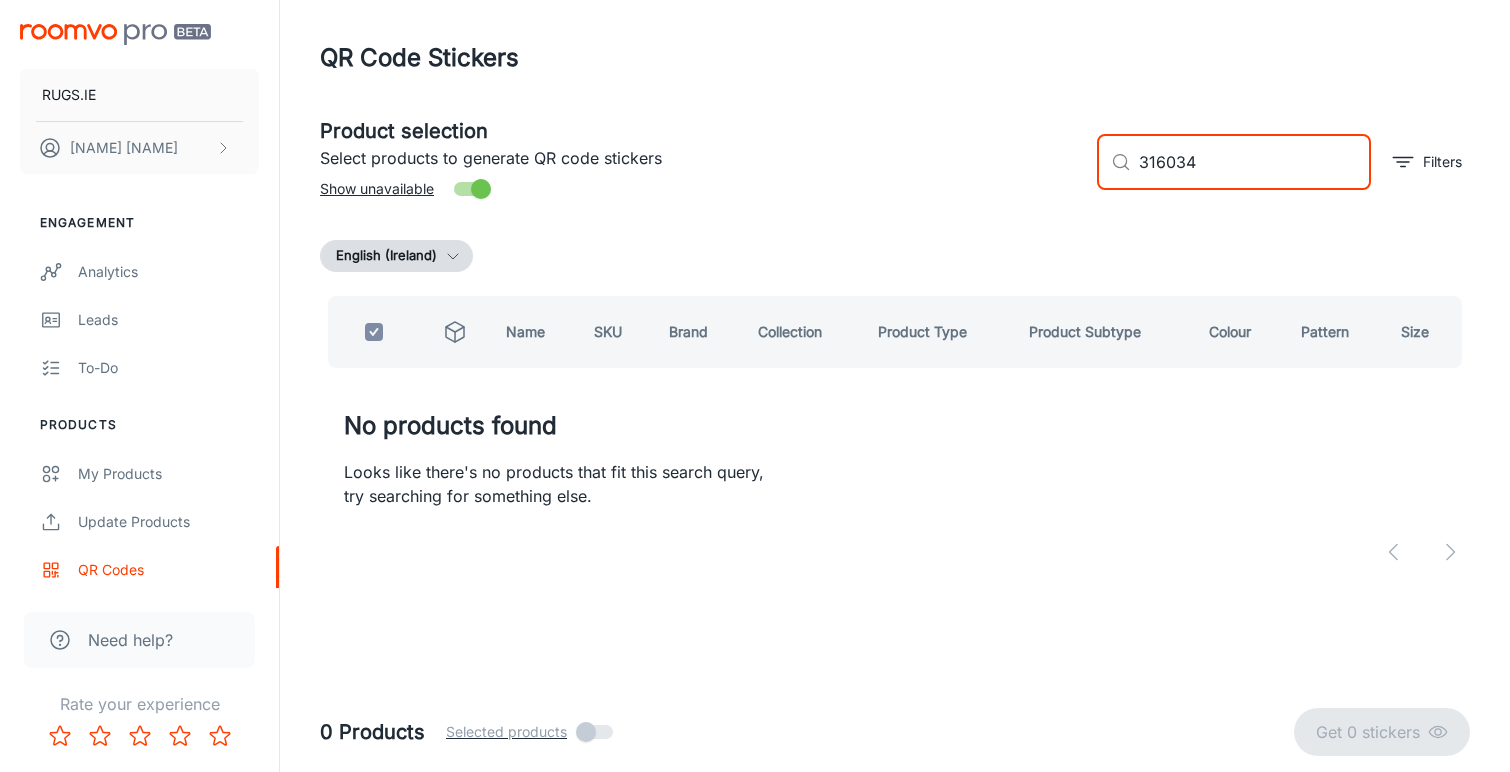 scroll, scrollTop: 0, scrollLeft: 0, axis: both 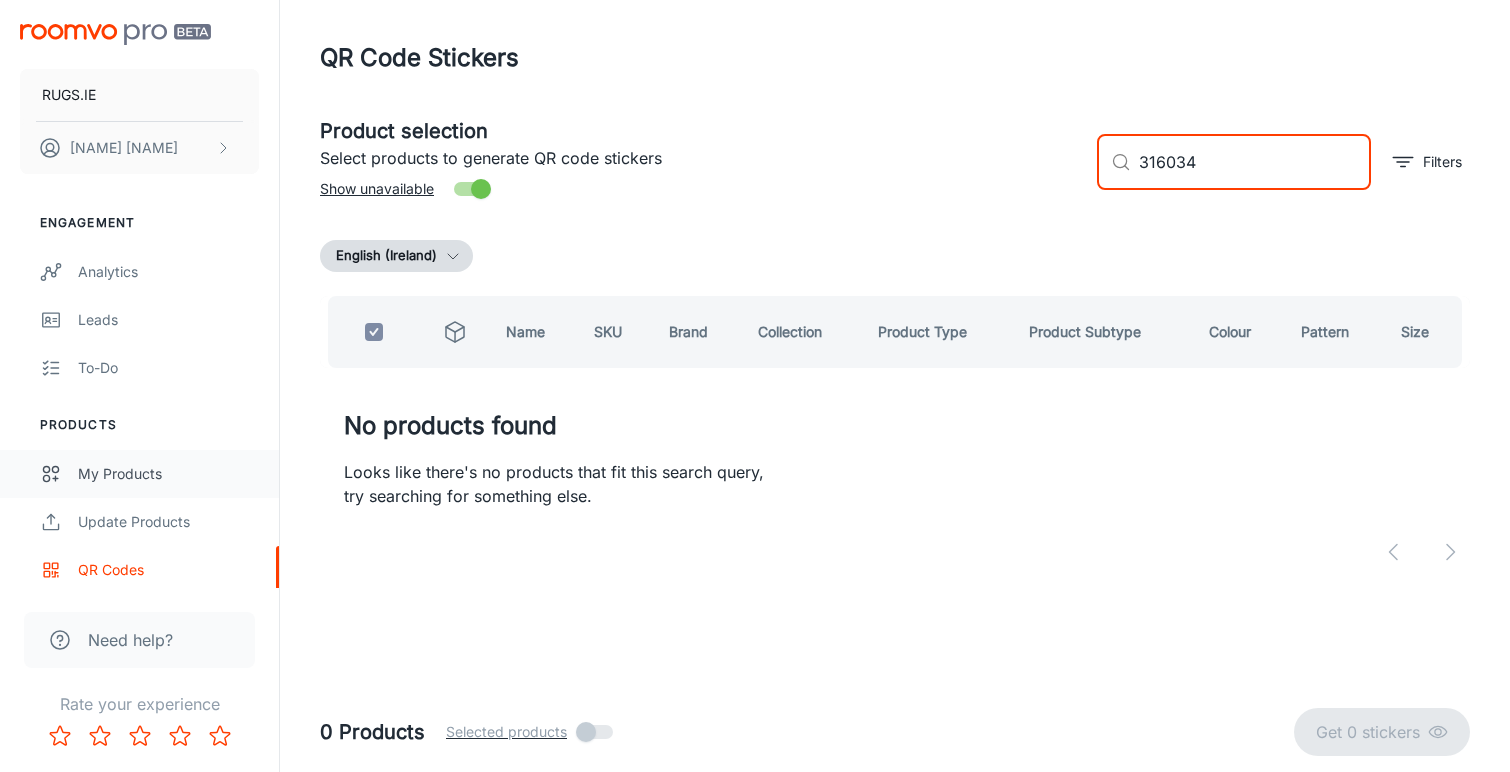 type on "316034" 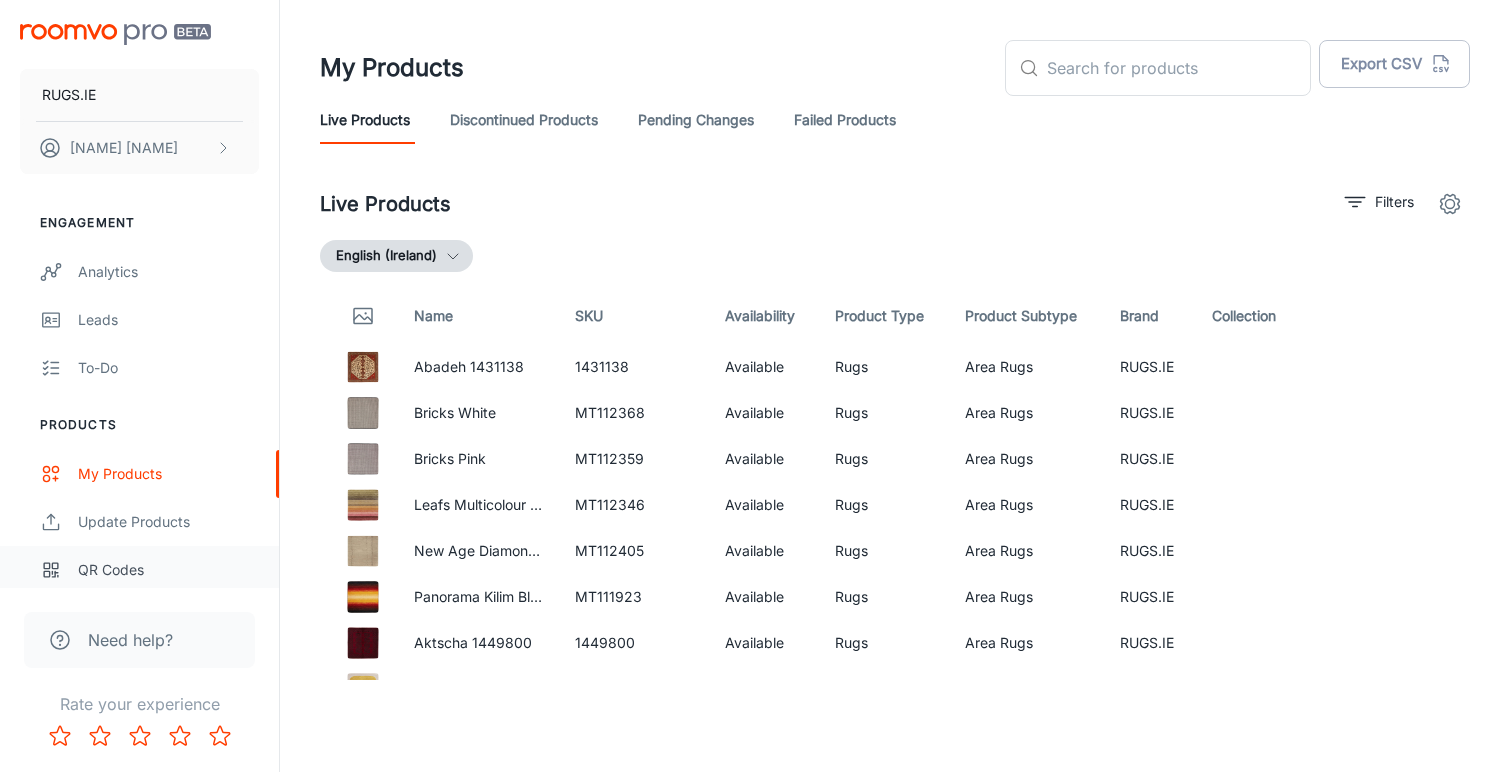 click on "QR Codes" at bounding box center (168, 570) 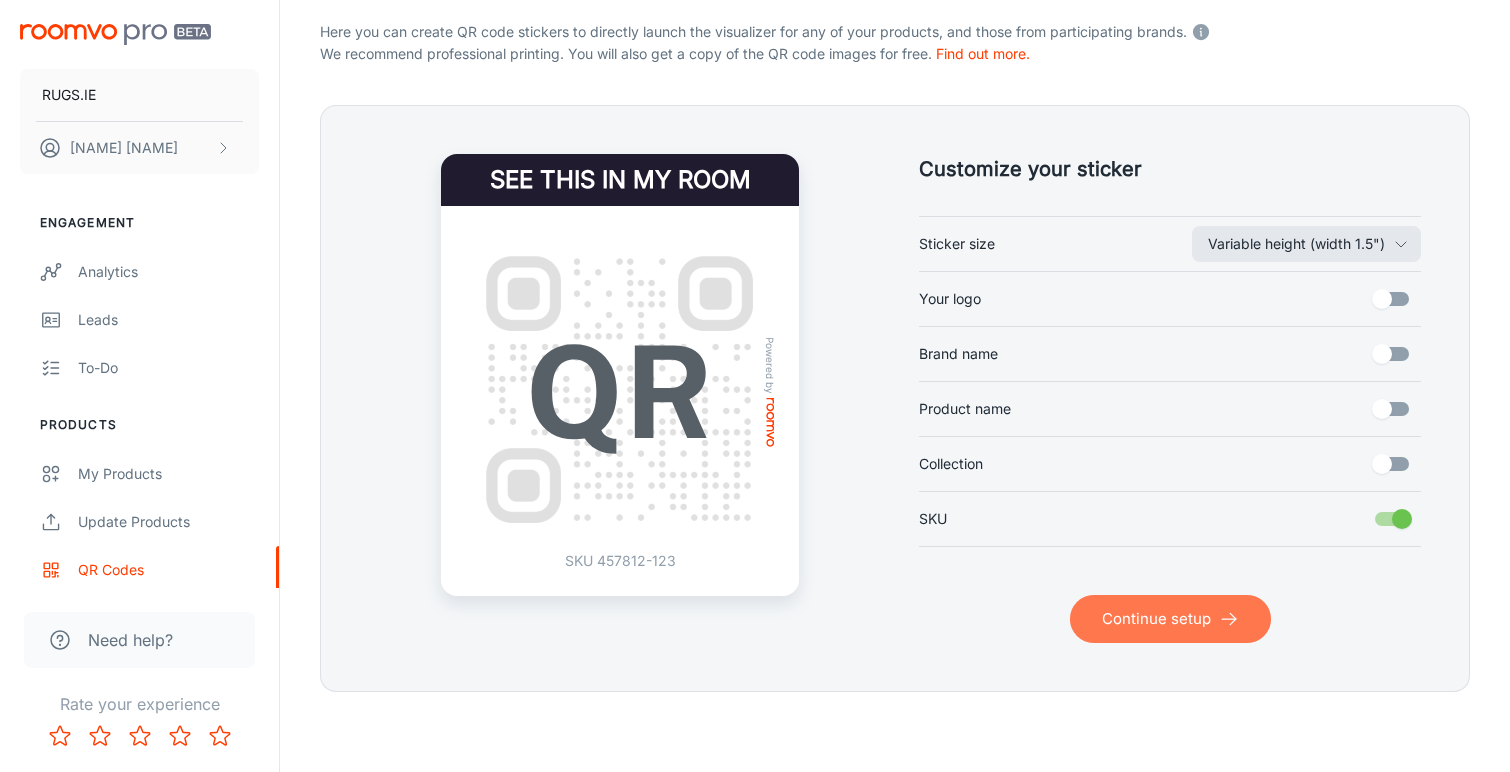 click on "Continue setup" at bounding box center (1170, 619) 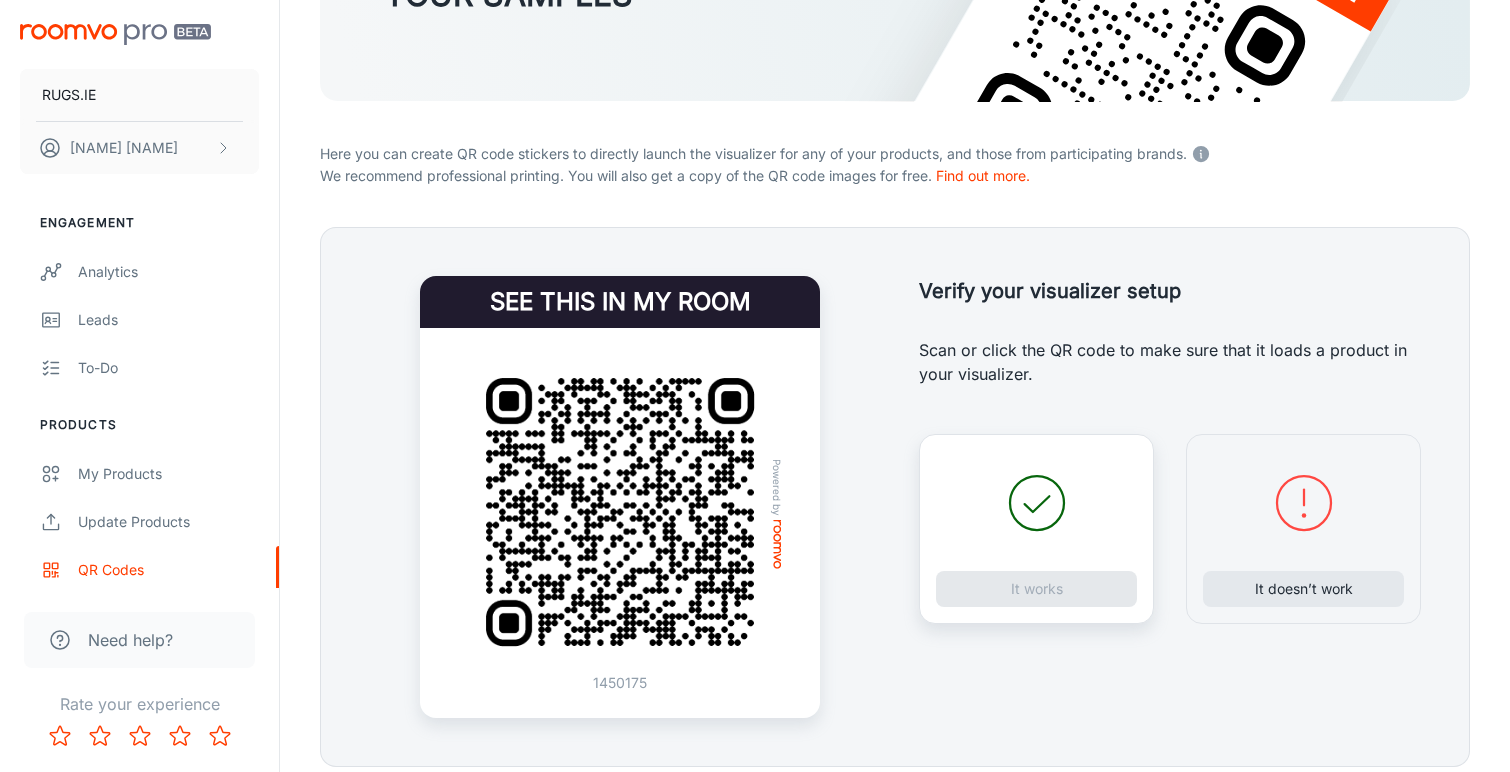 scroll, scrollTop: 296, scrollLeft: 0, axis: vertical 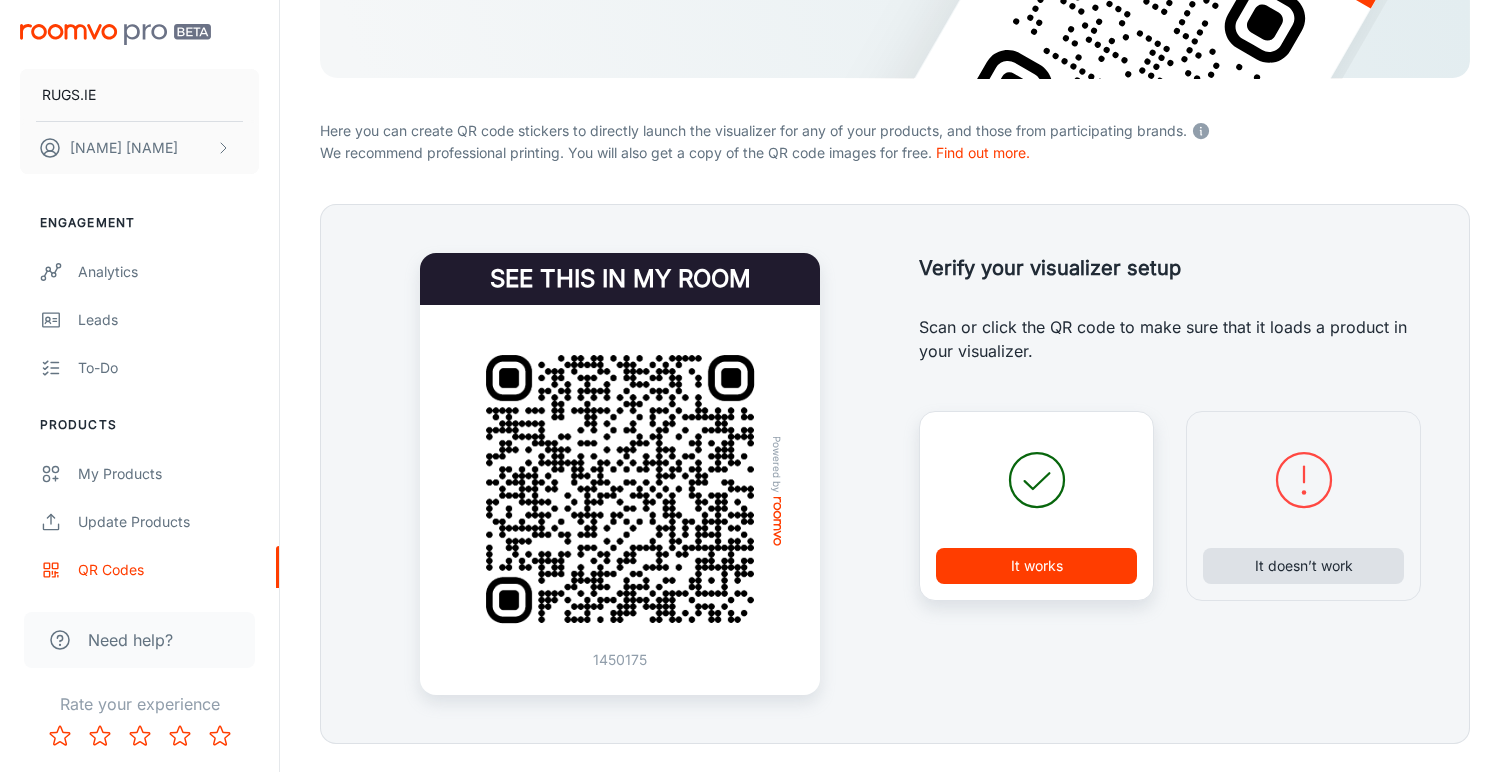 click on "It doesn’t work" at bounding box center [1303, 566] 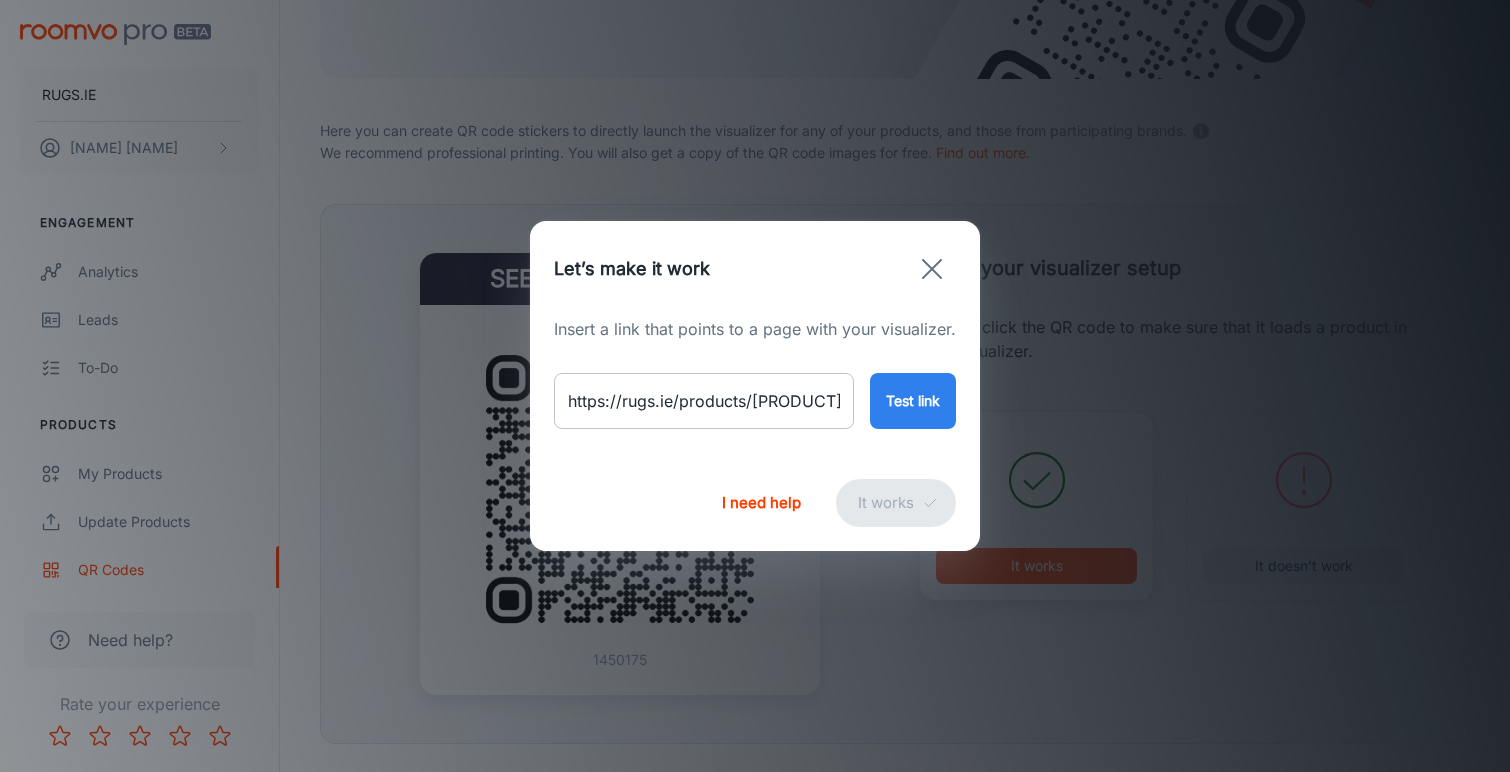 click on "https://rugs.ie/products/[PRODUCT]" at bounding box center [704, 401] 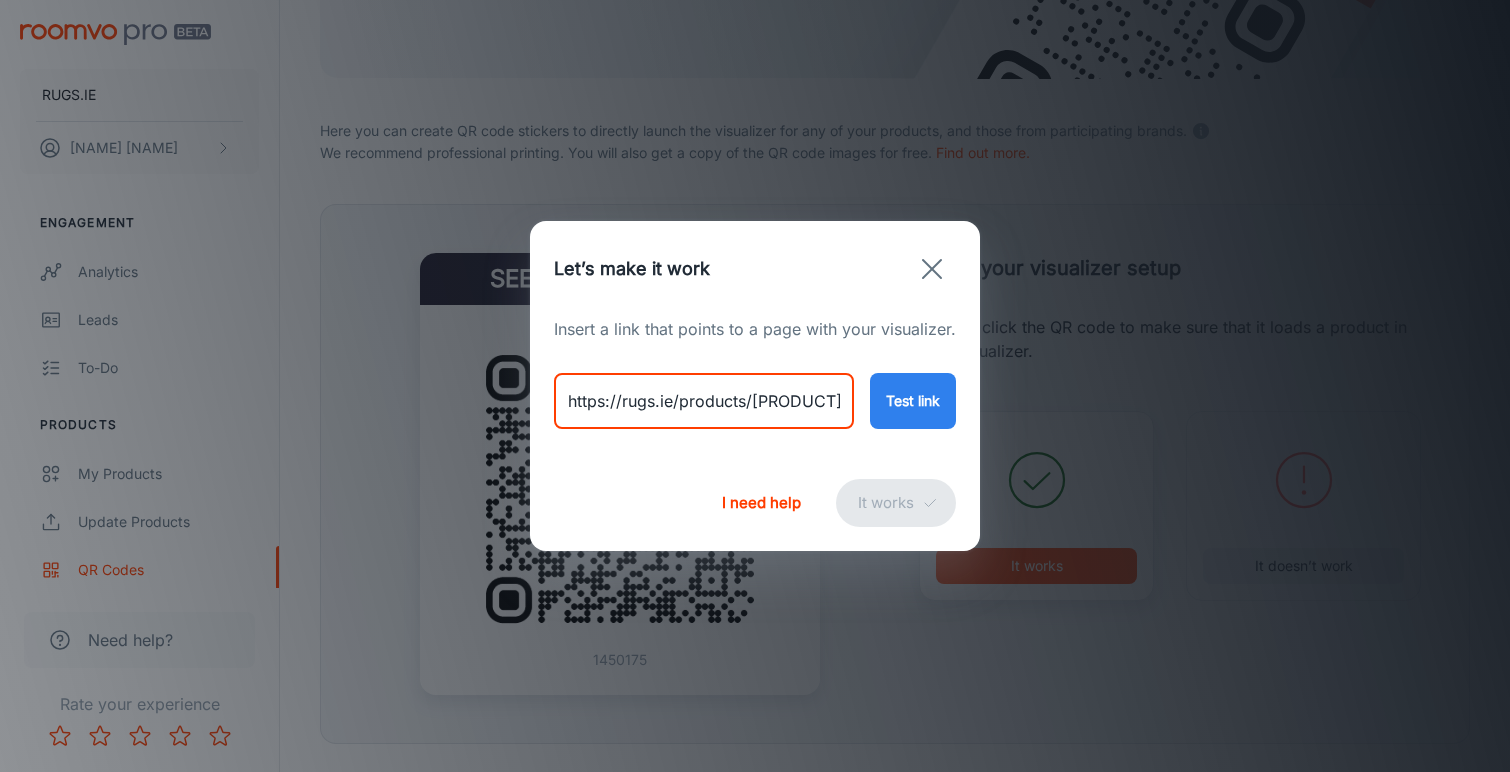 click on "https://rugs.ie/products/[PRODUCT]" at bounding box center [704, 401] 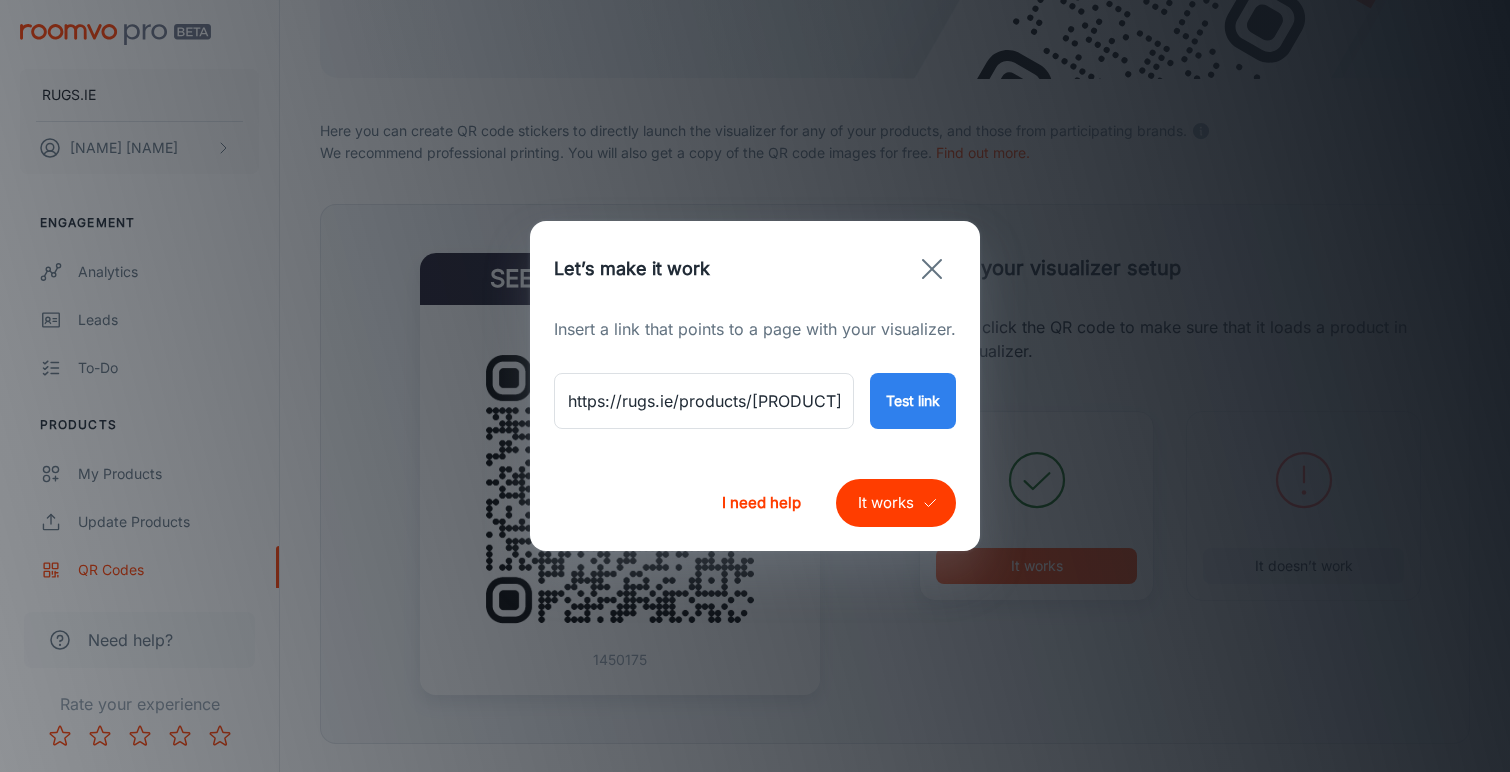 click on "It works" at bounding box center [896, 503] 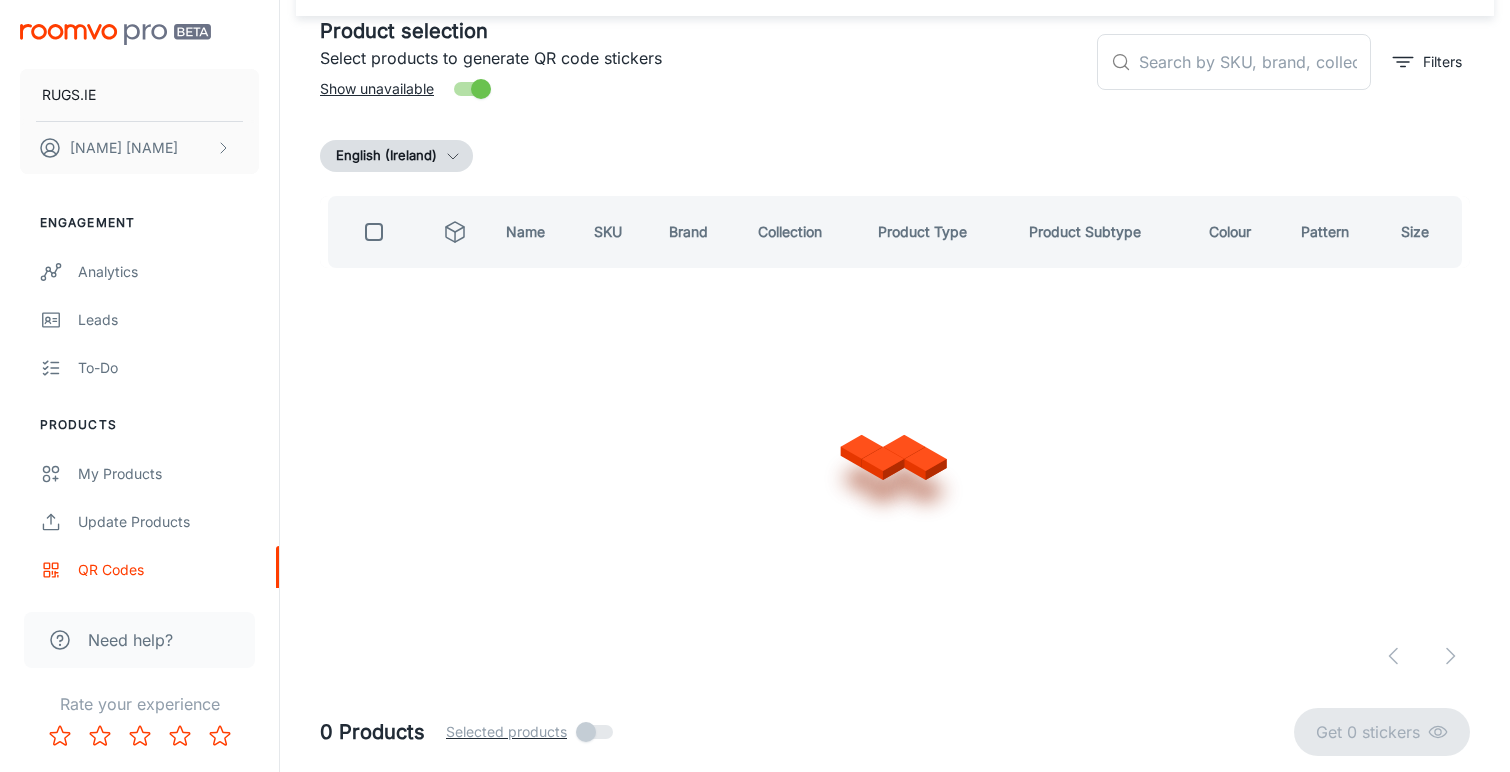 scroll, scrollTop: 99, scrollLeft: 0, axis: vertical 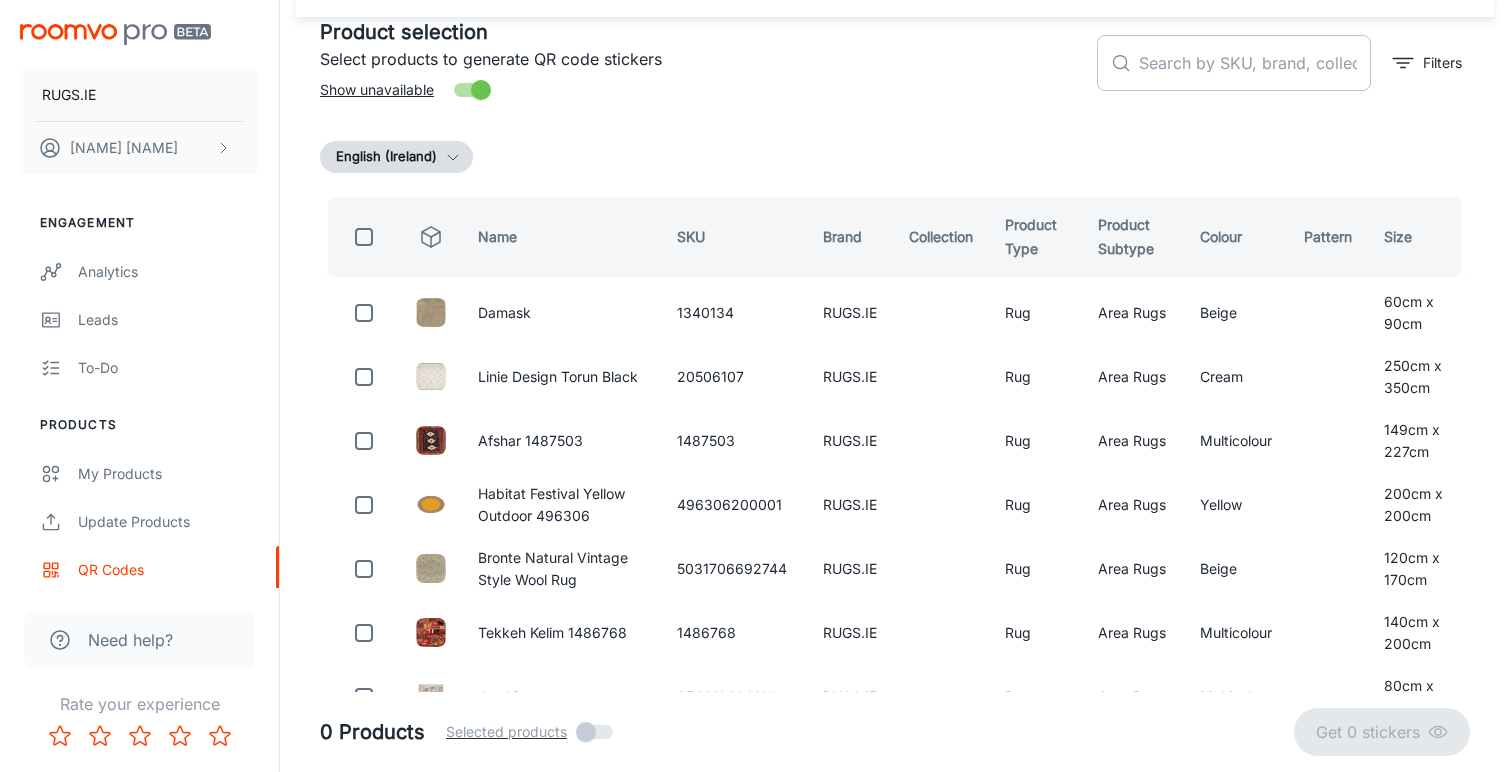 click at bounding box center [1255, 63] 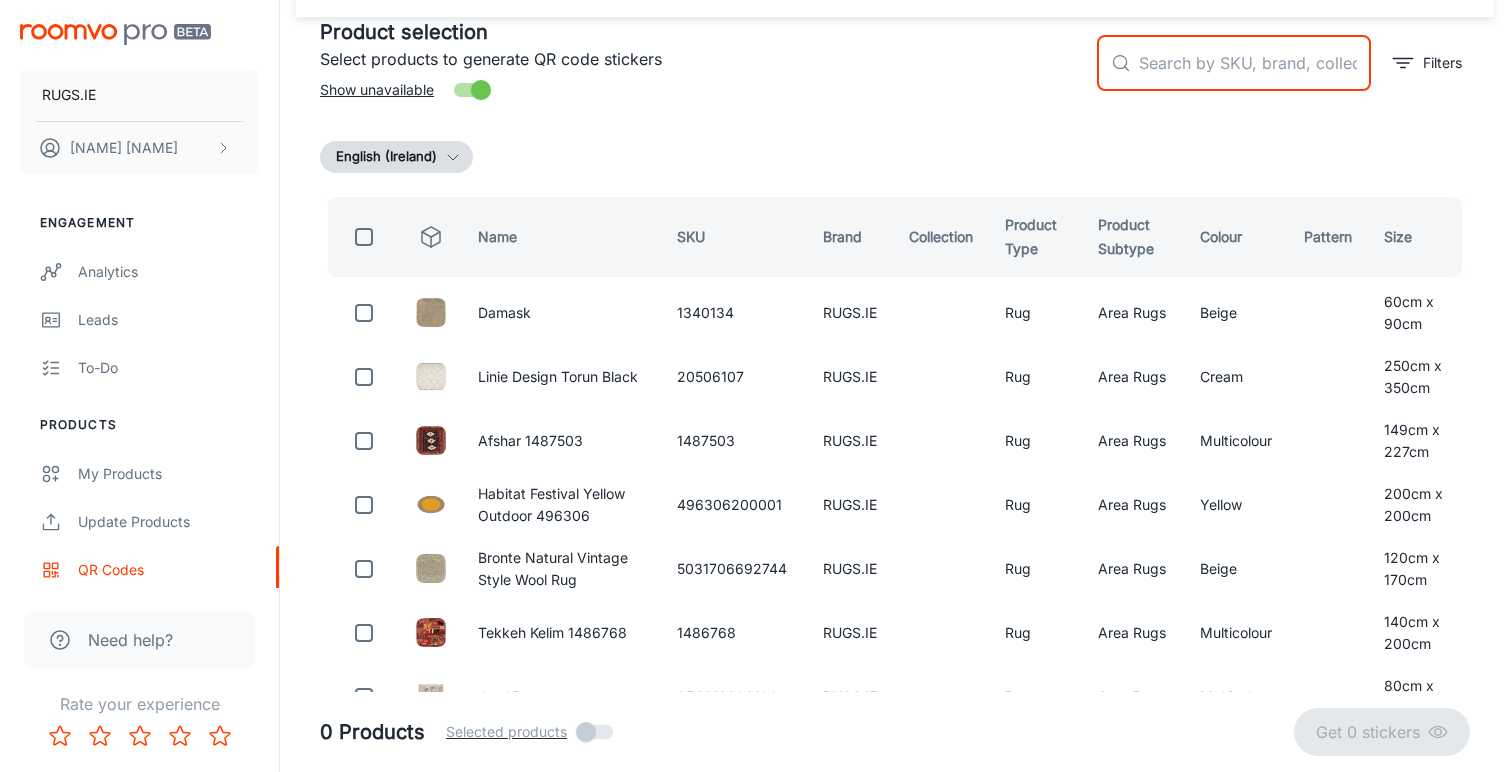 paste on "1488142" 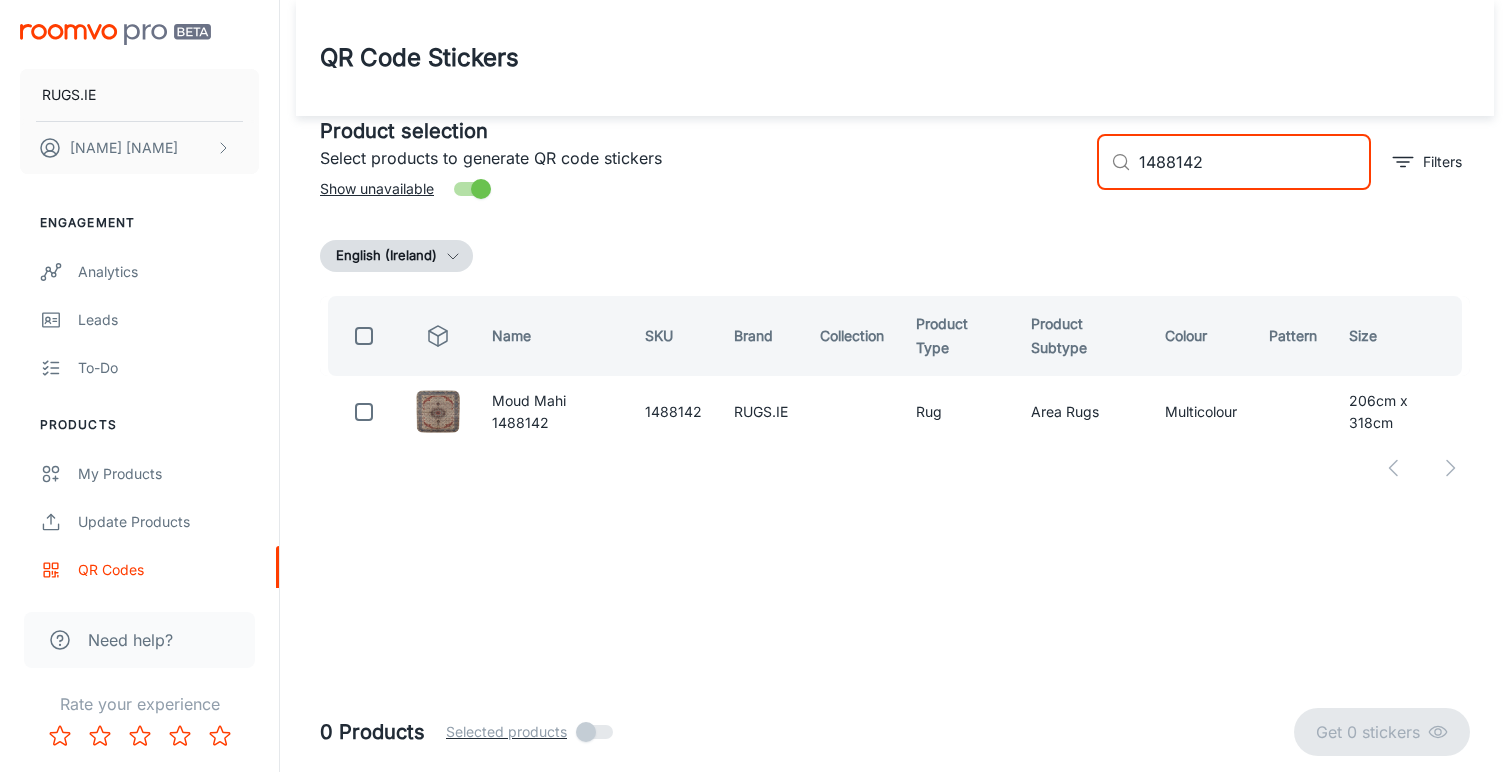 scroll, scrollTop: 0, scrollLeft: 0, axis: both 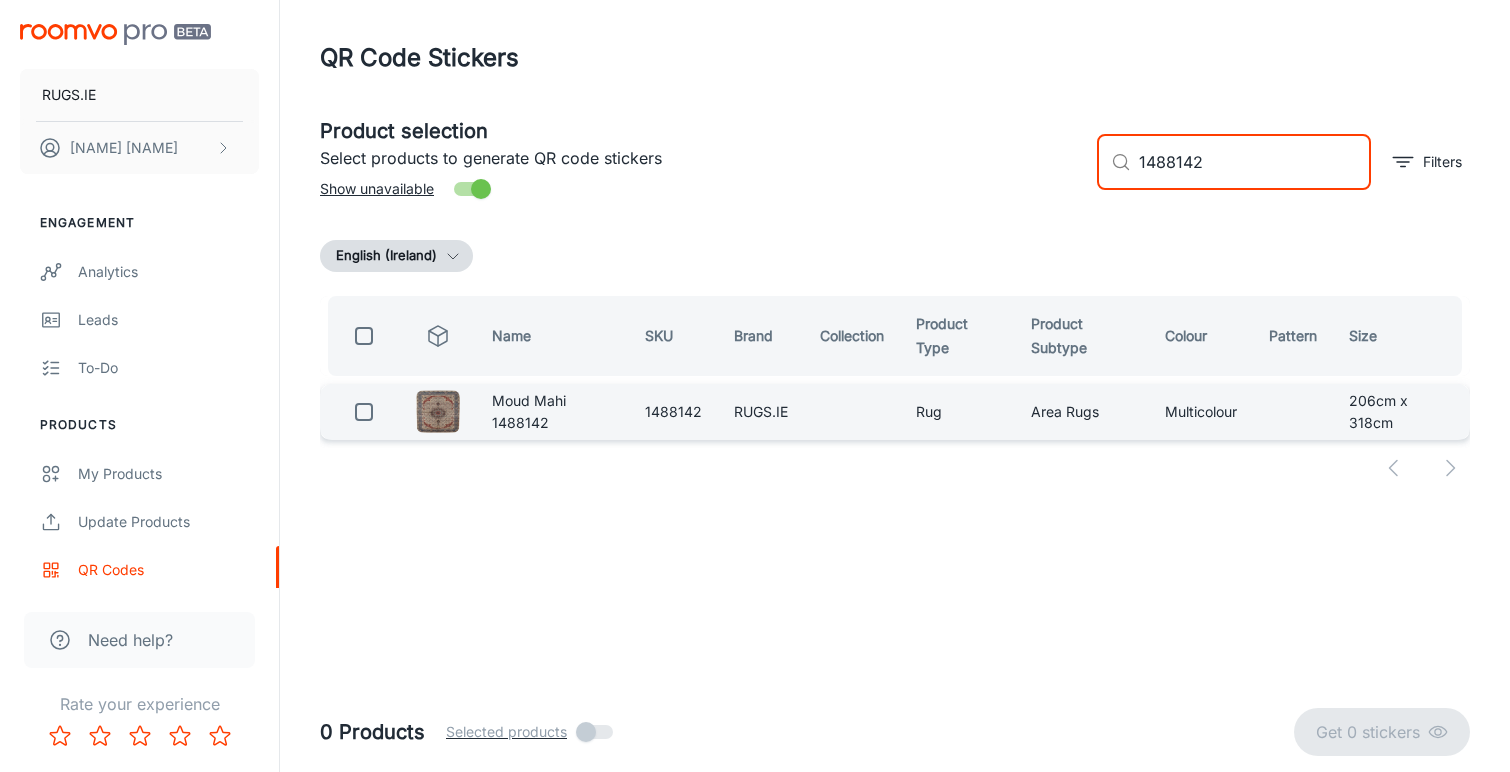 type on "1488142" 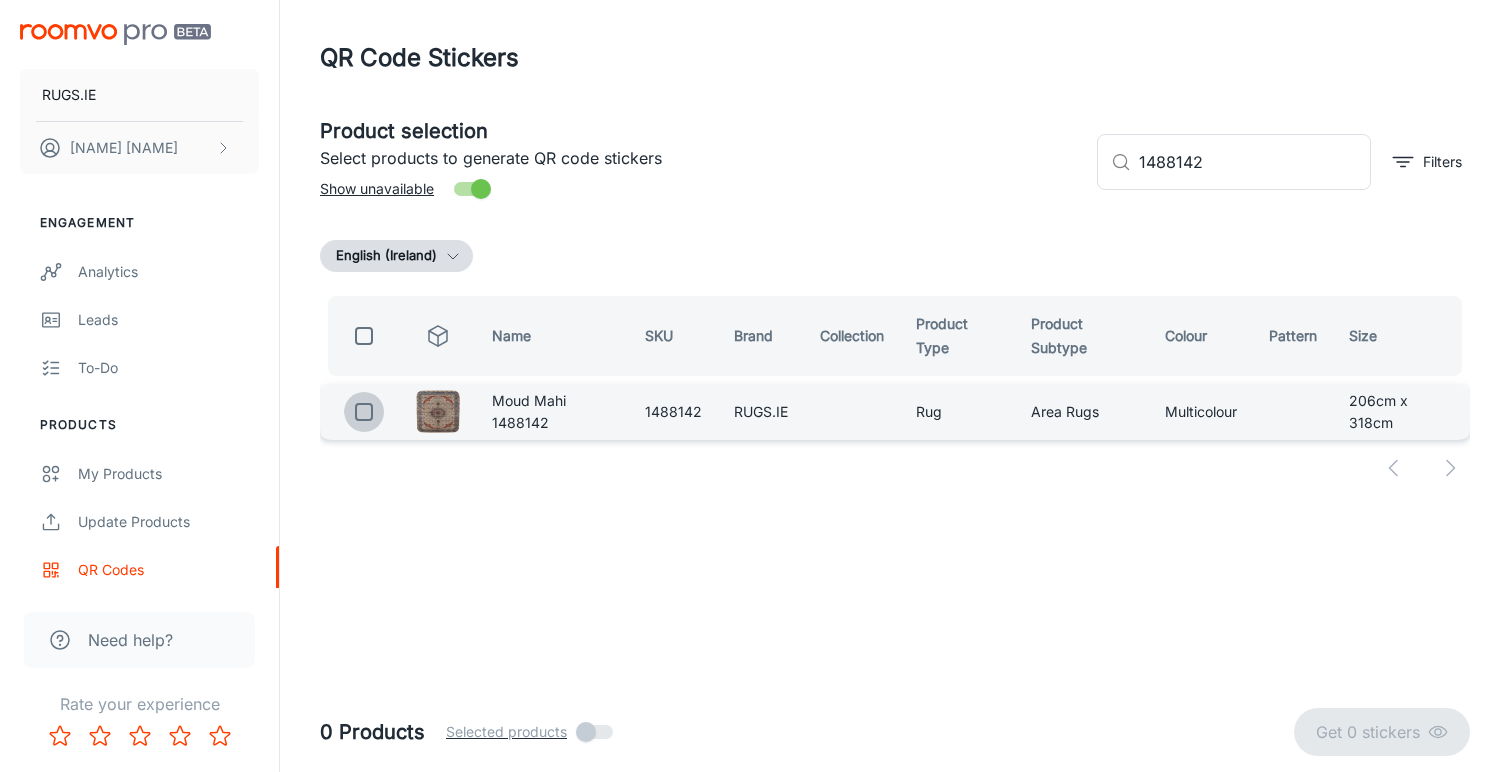 click at bounding box center (364, 412) 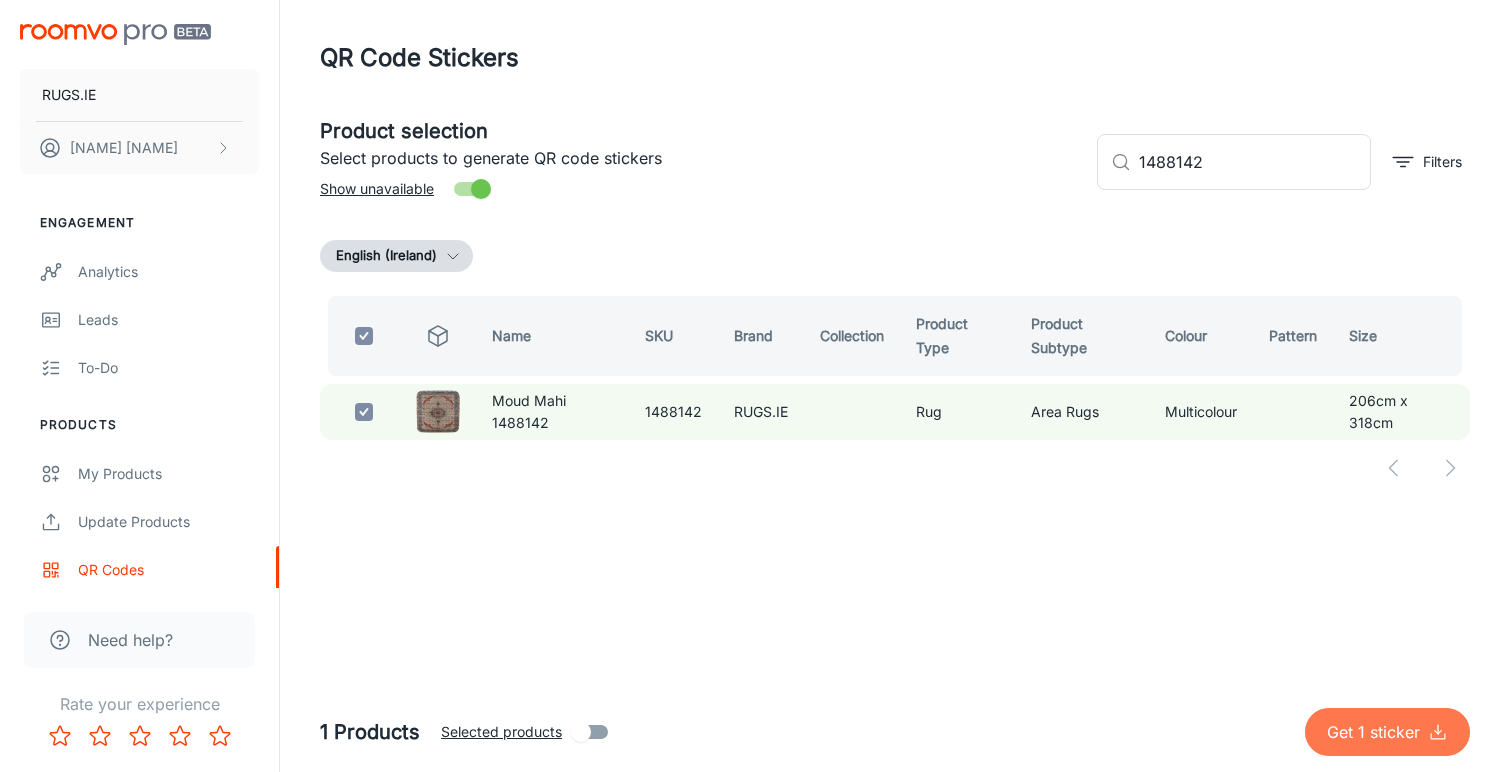 click on "Get 1 sticker" at bounding box center [1377, 732] 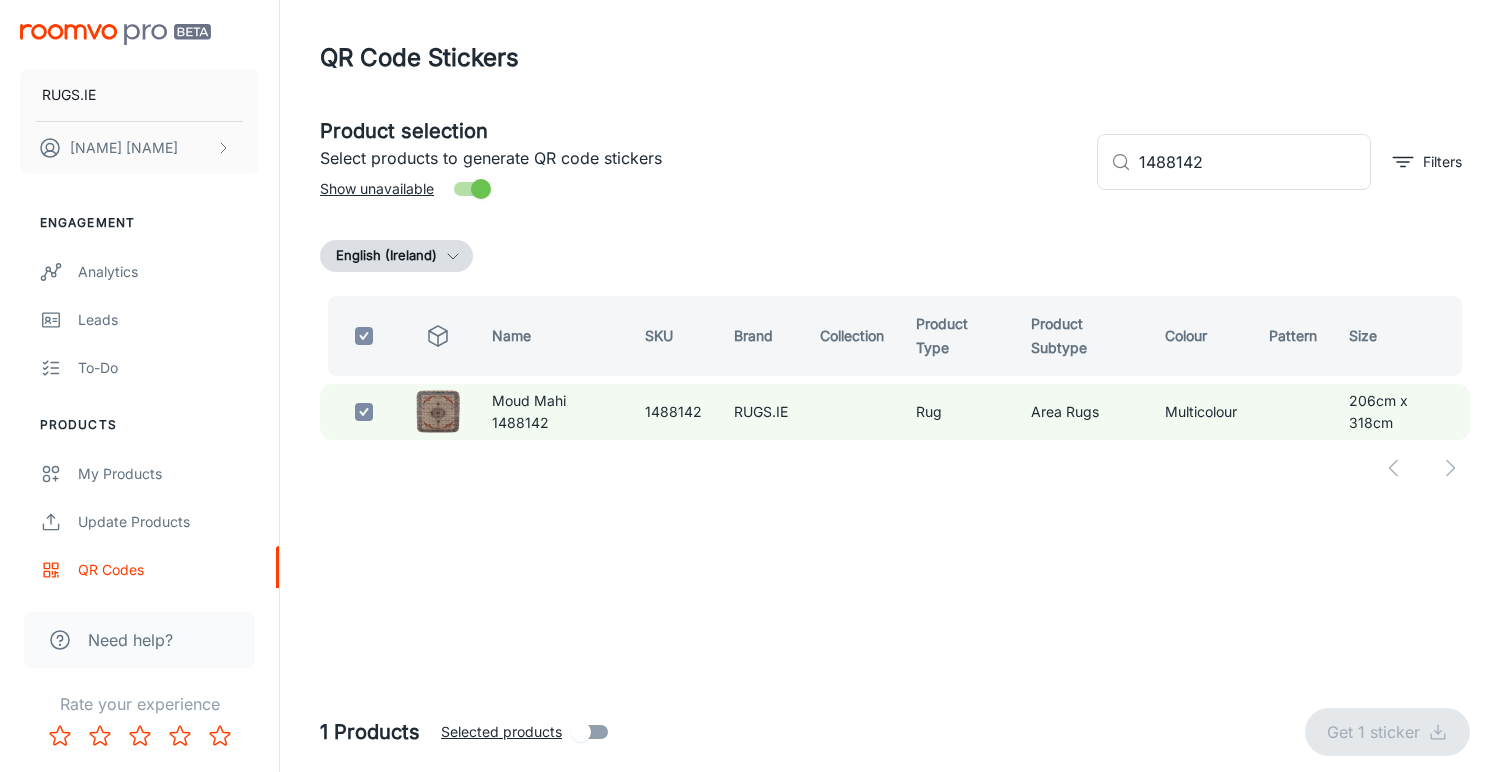 checkbox on "false" 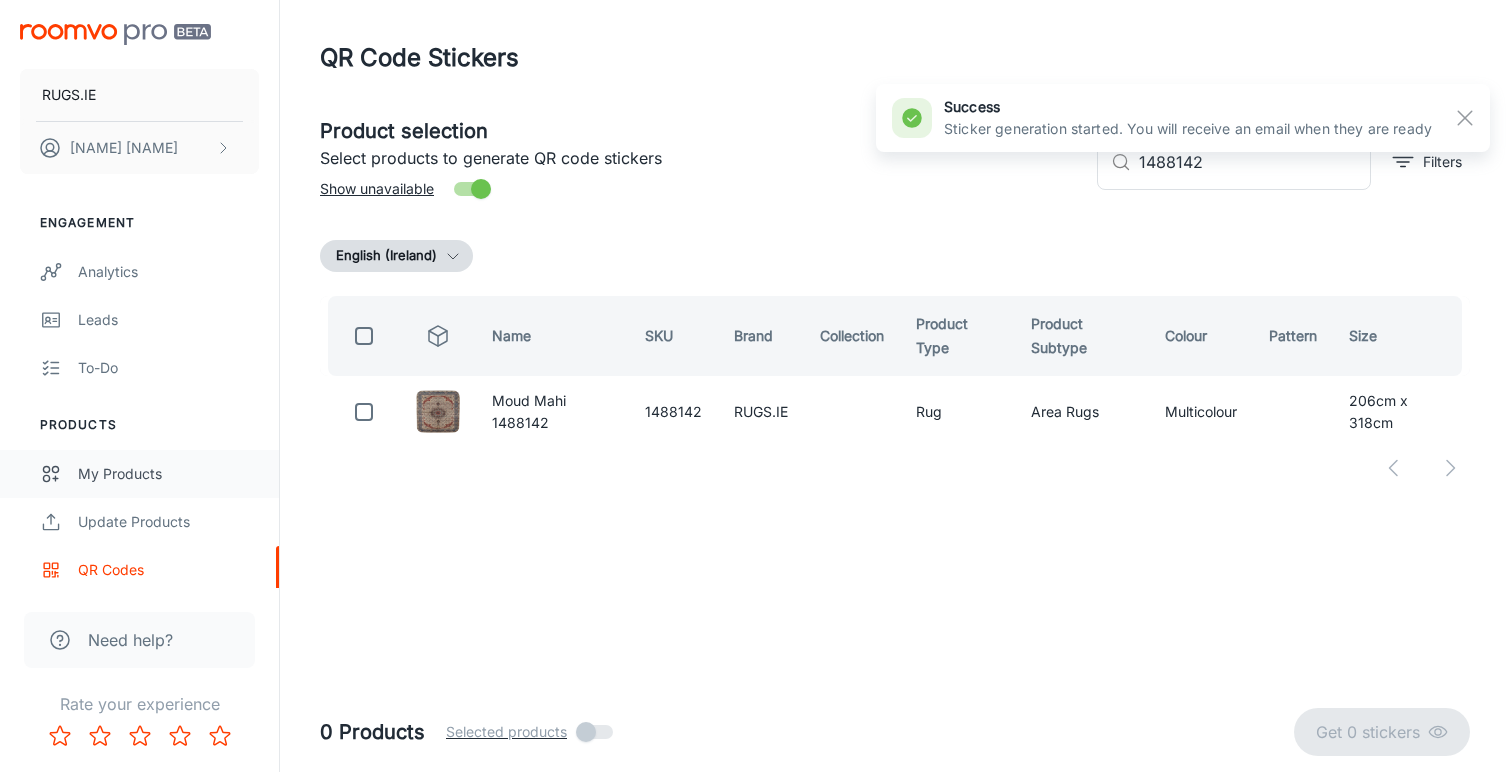 click on "My Products" at bounding box center (168, 474) 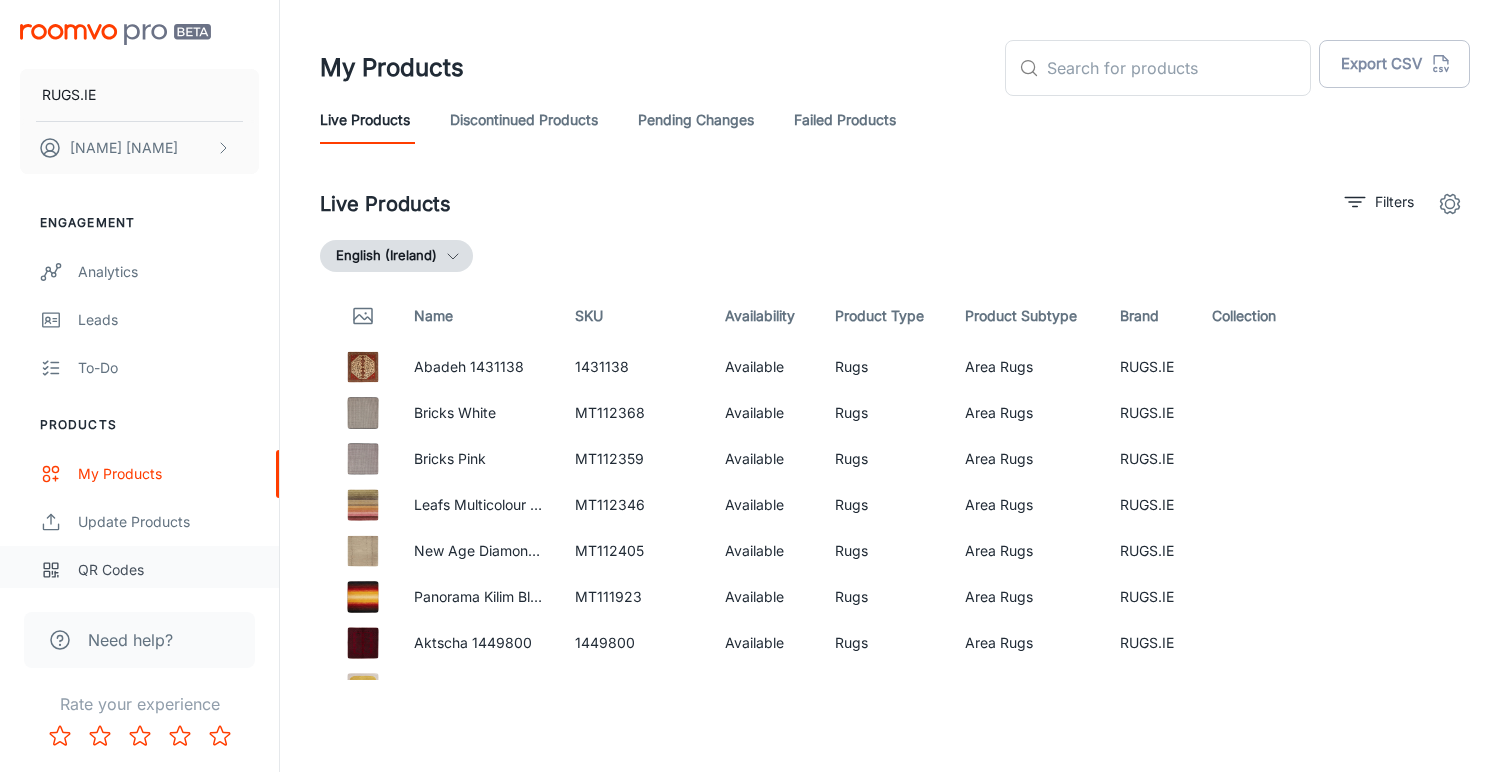 click on "QR Codes" at bounding box center [168, 570] 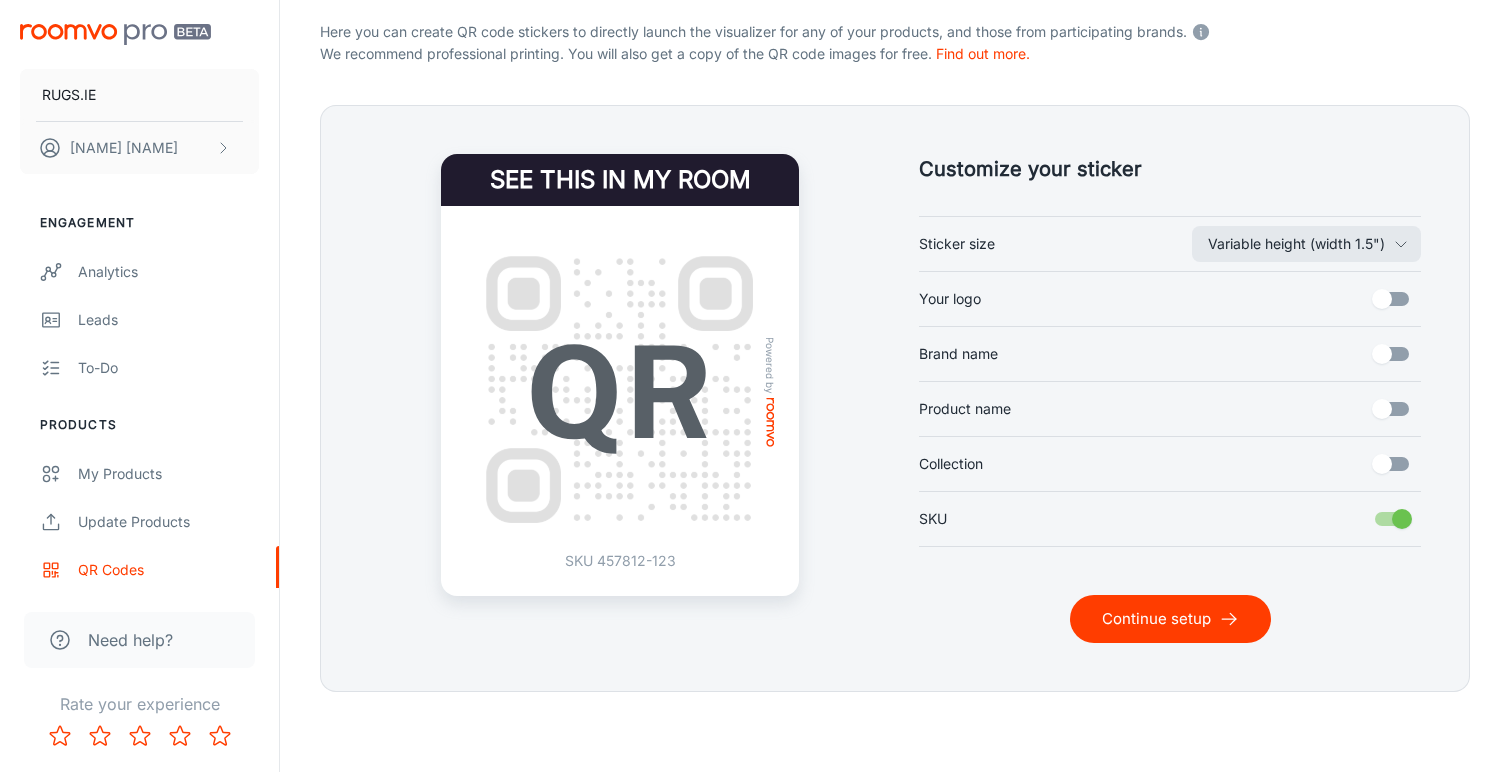scroll, scrollTop: 395, scrollLeft: 0, axis: vertical 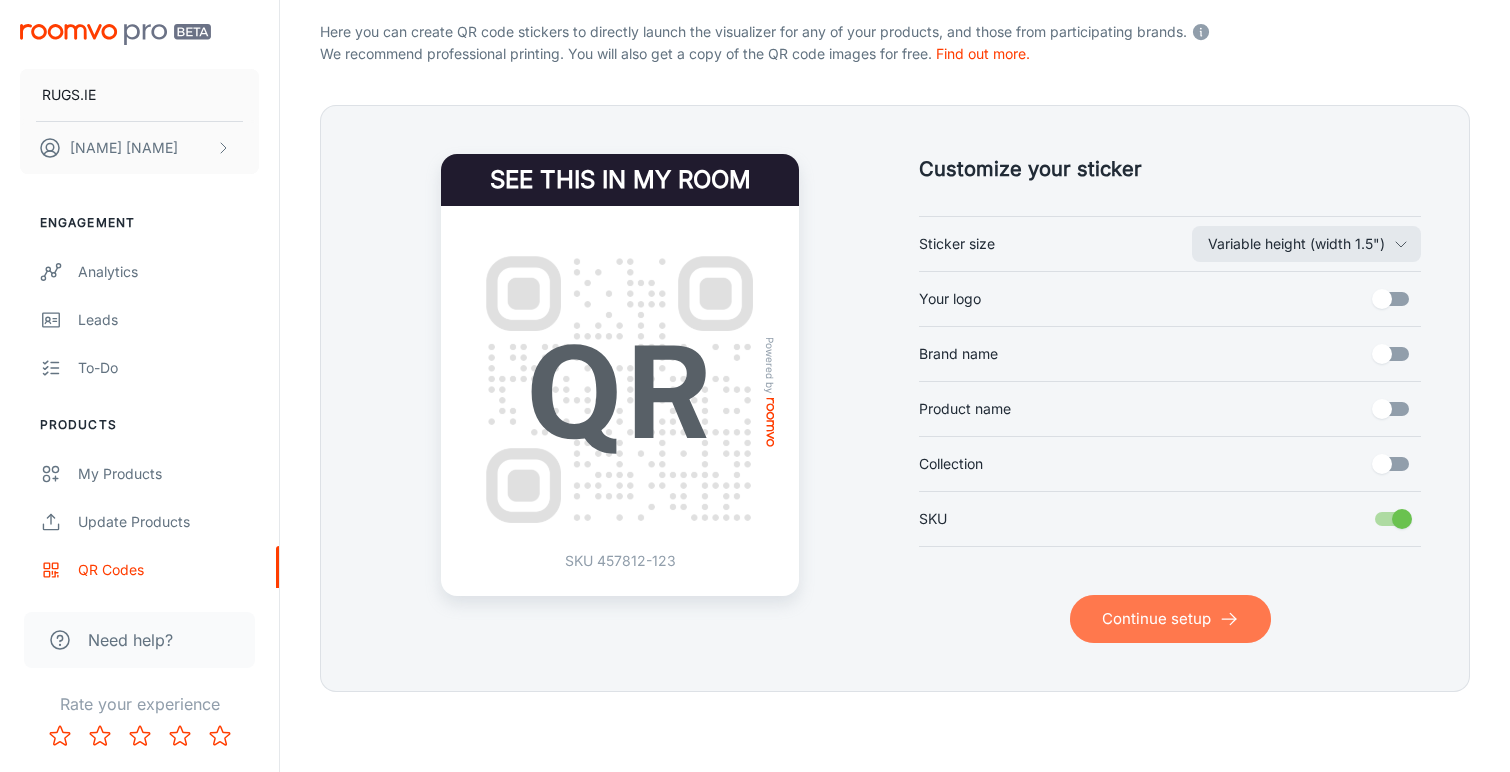 click on "Continue setup" at bounding box center (1170, 619) 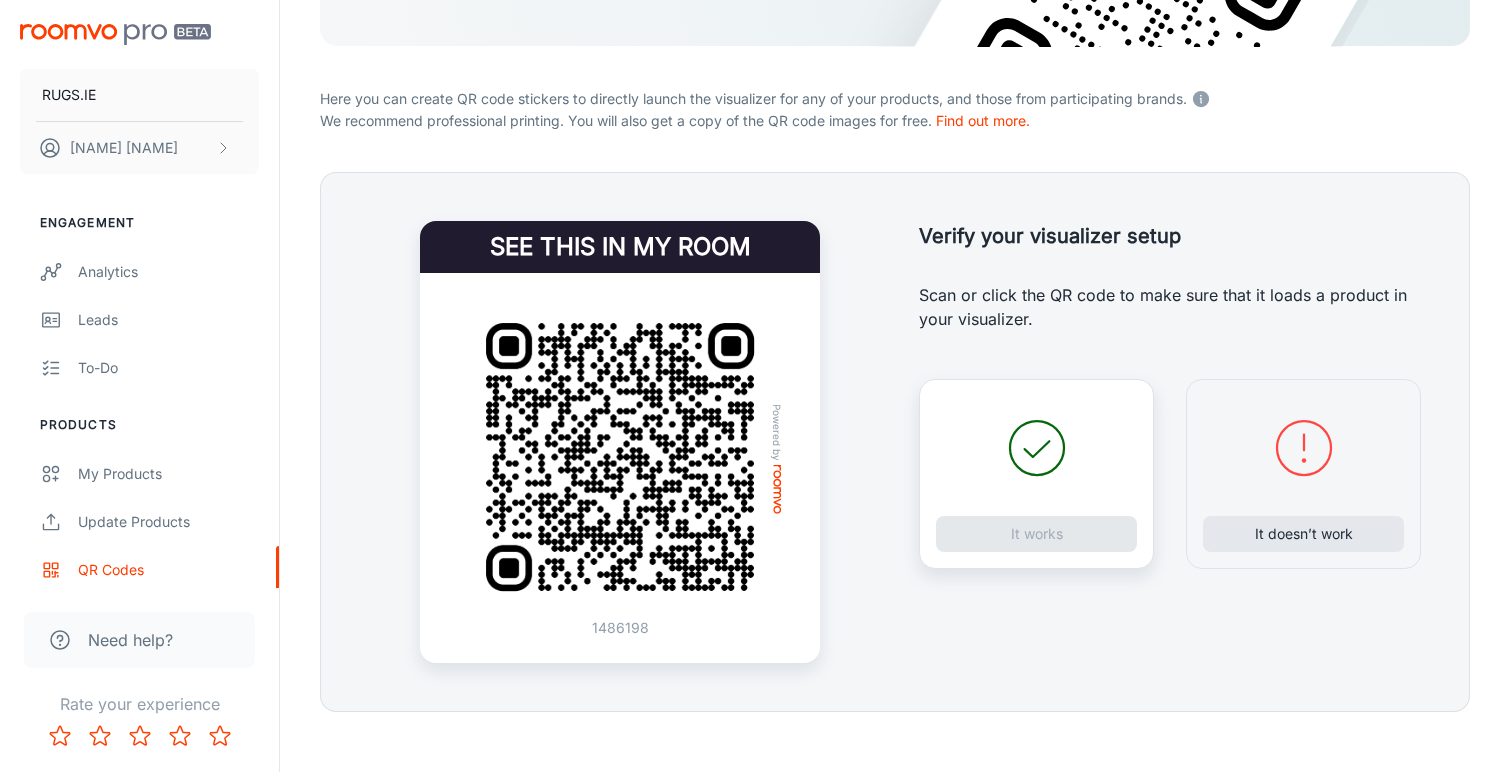 scroll, scrollTop: 332, scrollLeft: 0, axis: vertical 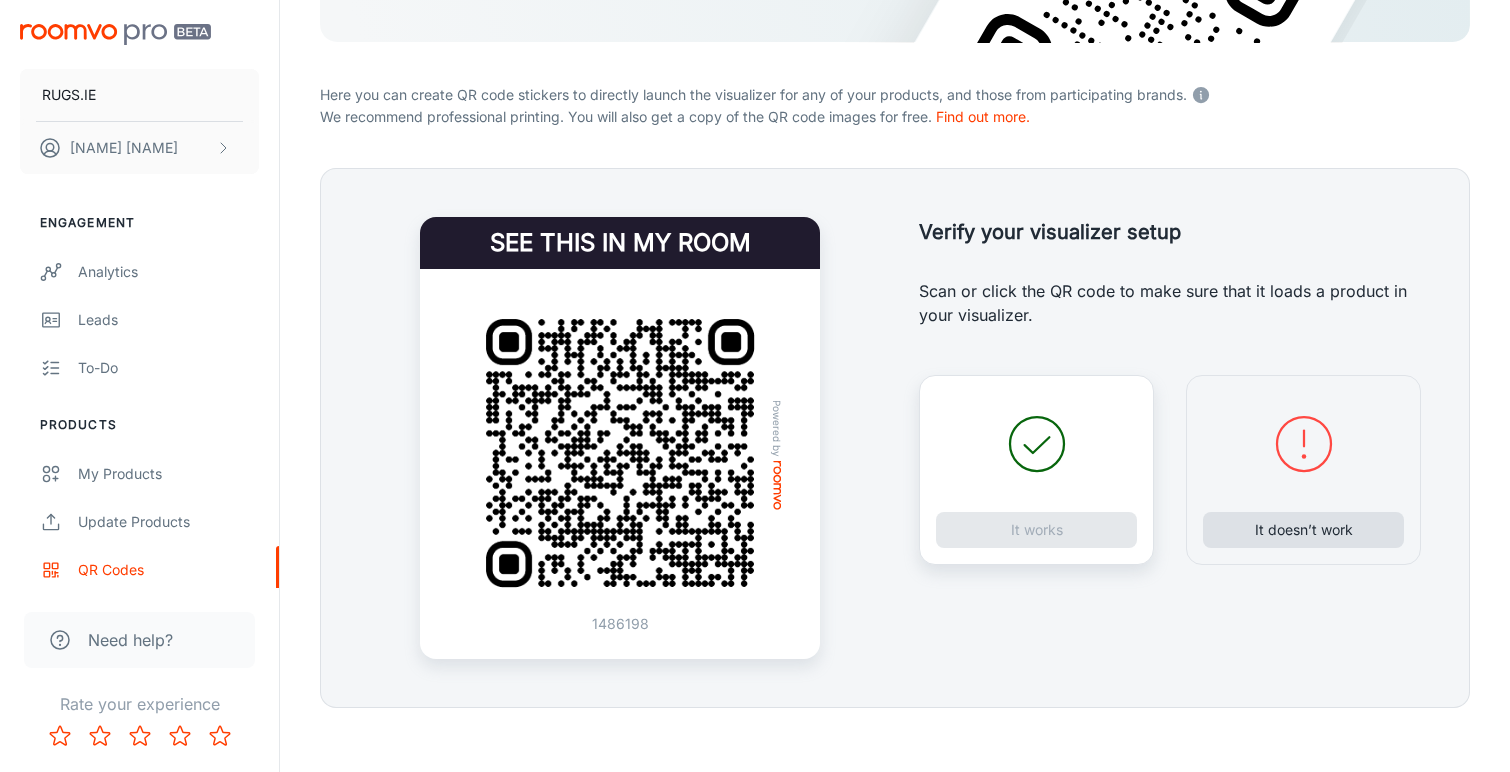 click on "It doesn’t work" at bounding box center (1303, 530) 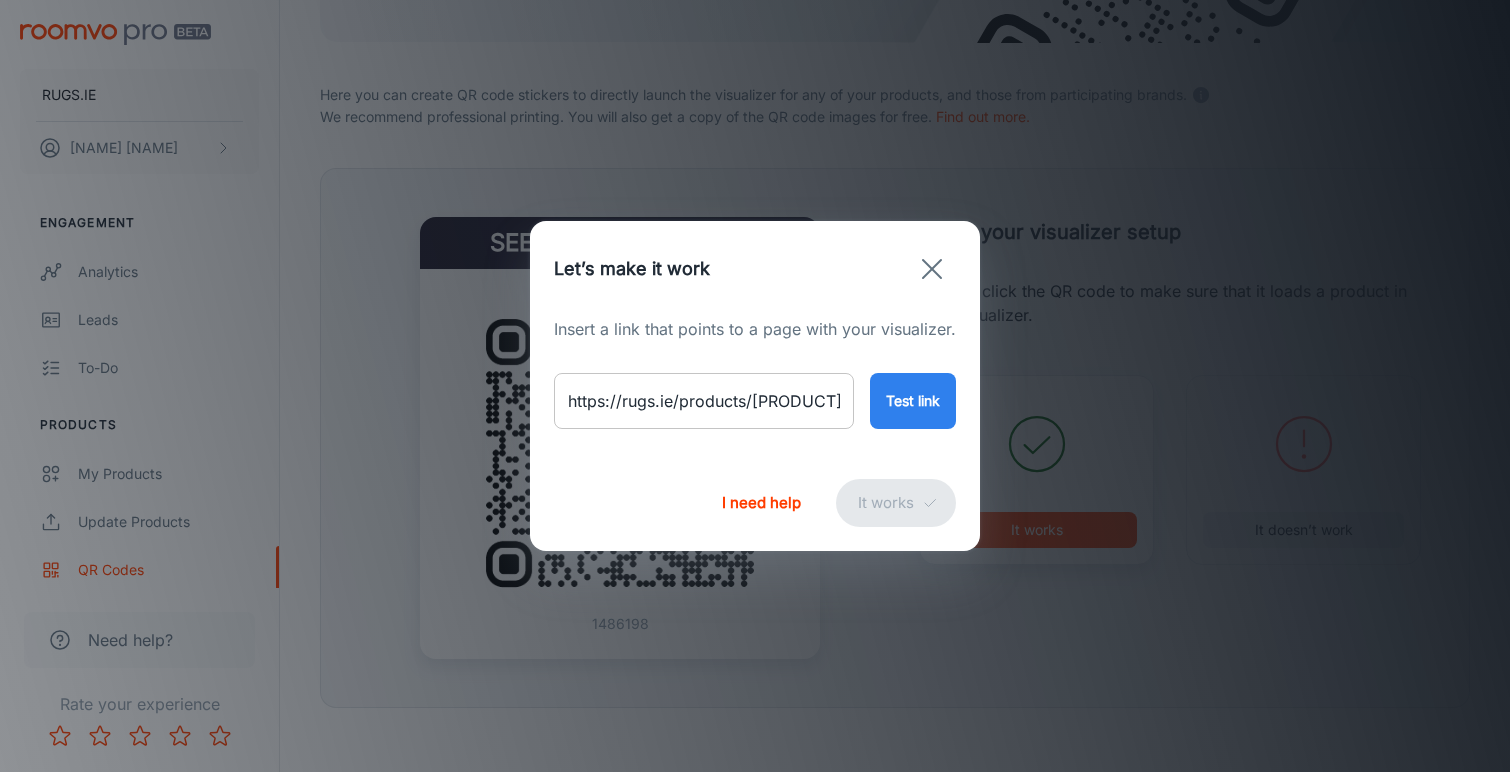 click on "https://rugs.ie/products/[PRODUCT]" at bounding box center [704, 401] 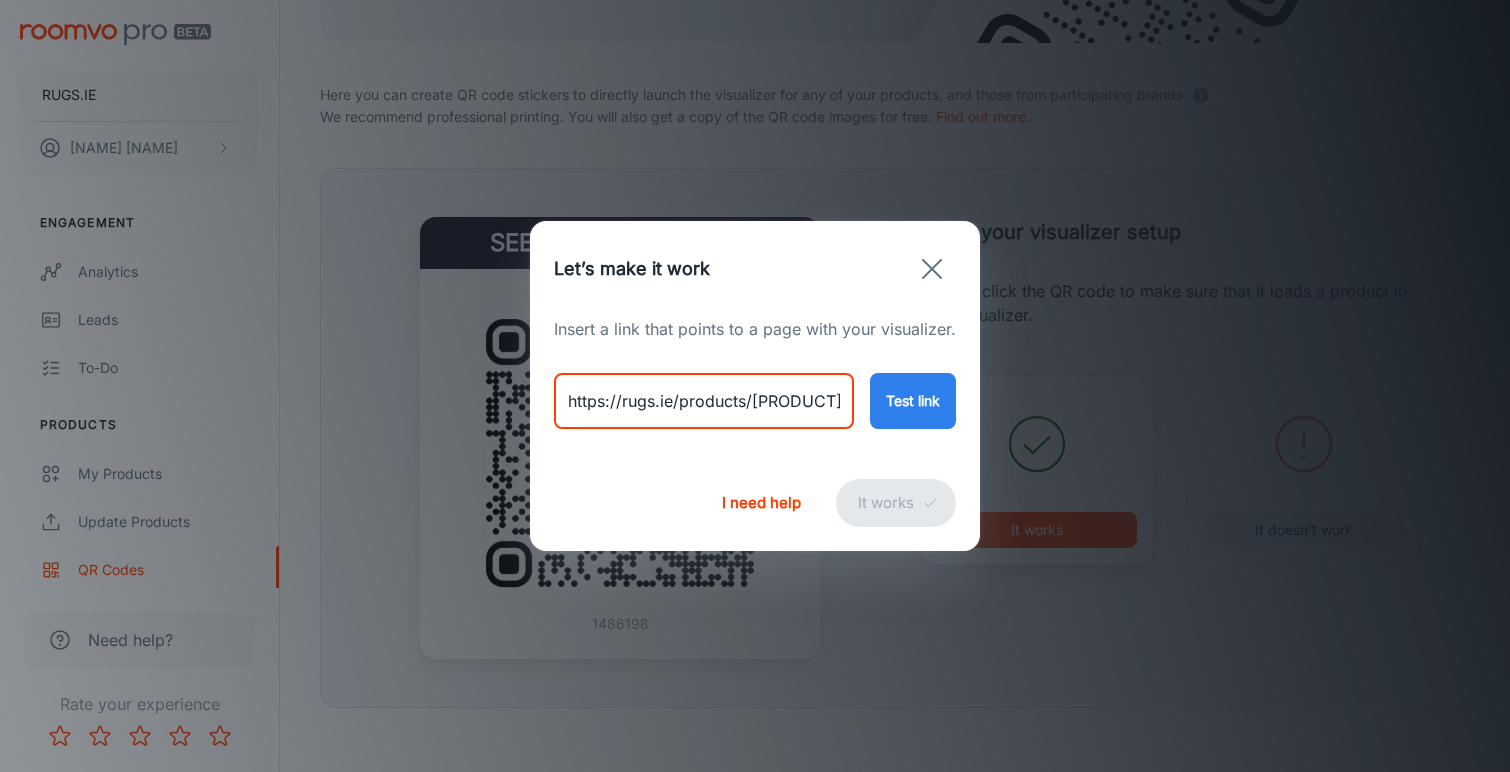 click on "https://rugs.ie/products/[PRODUCT]" at bounding box center [704, 401] 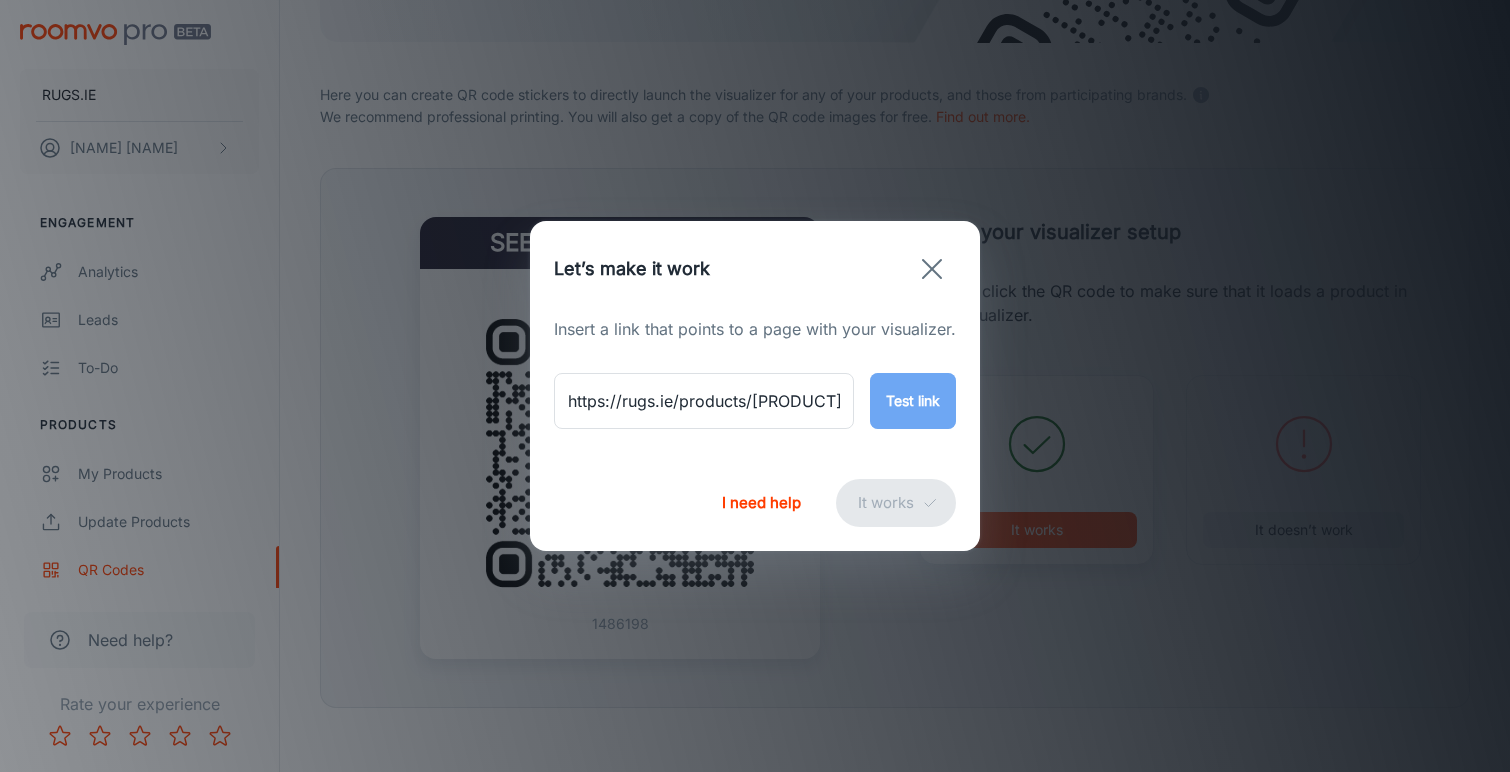 click on "Test link" at bounding box center [913, 401] 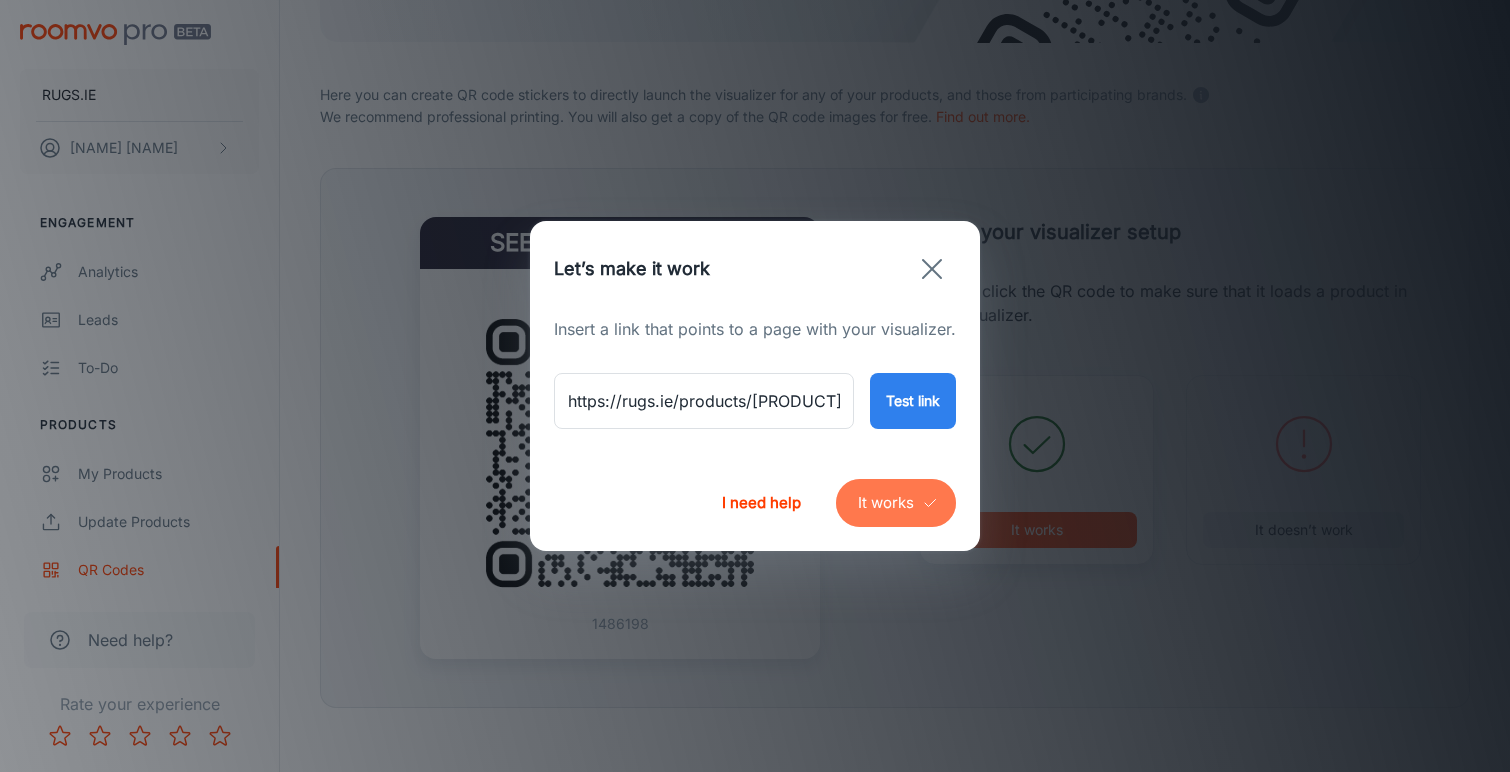 click on "It works" at bounding box center [896, 503] 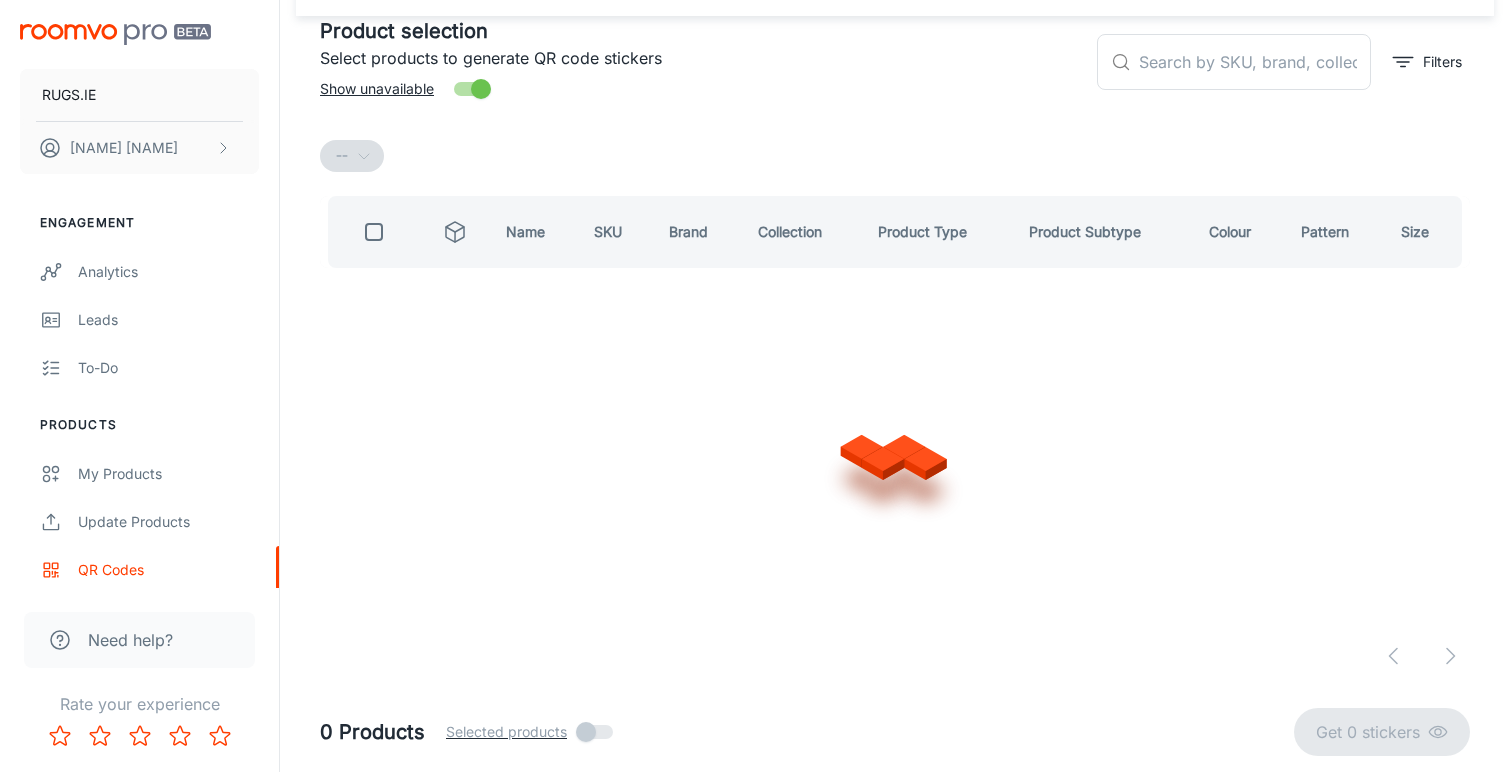 scroll, scrollTop: 99, scrollLeft: 0, axis: vertical 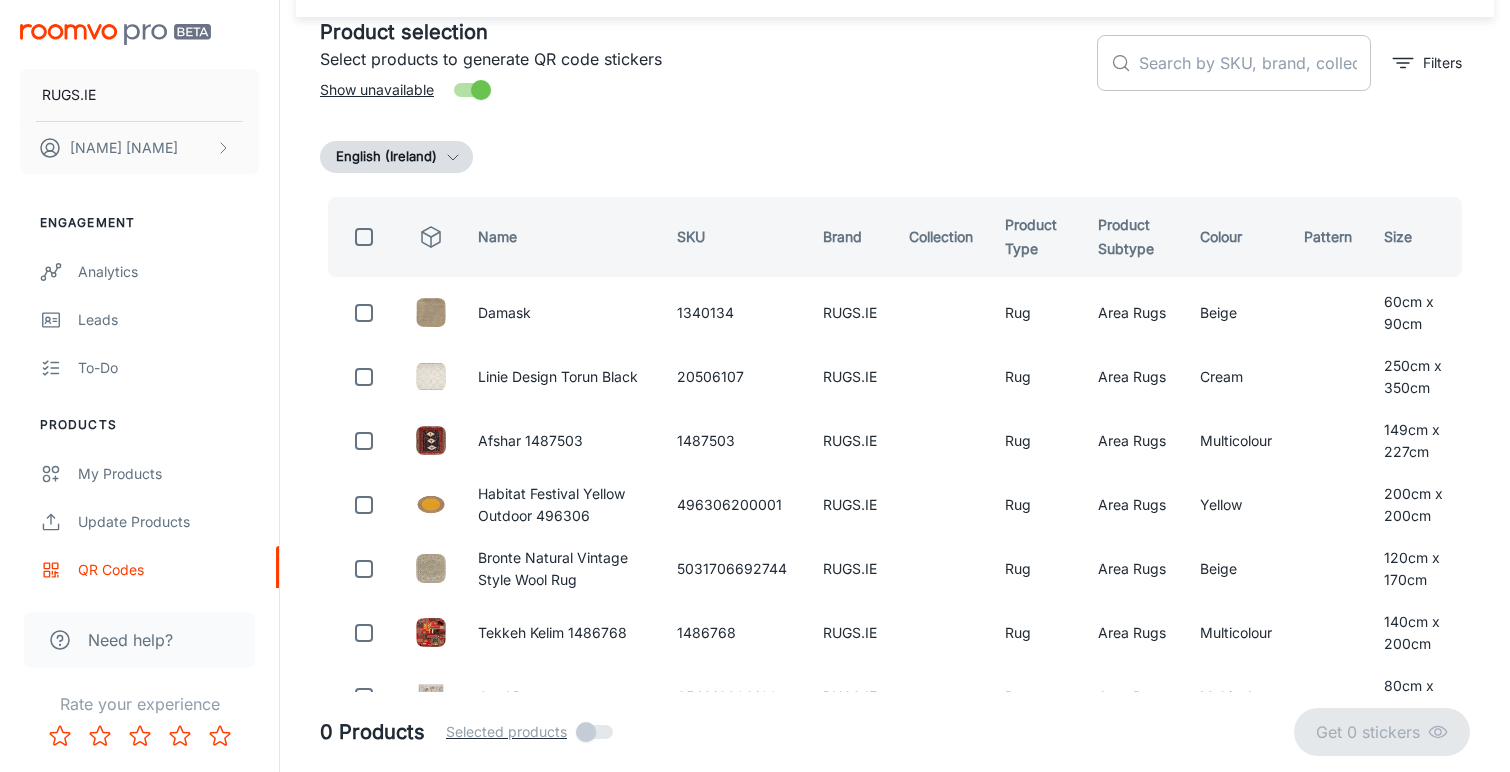 click at bounding box center [1255, 63] 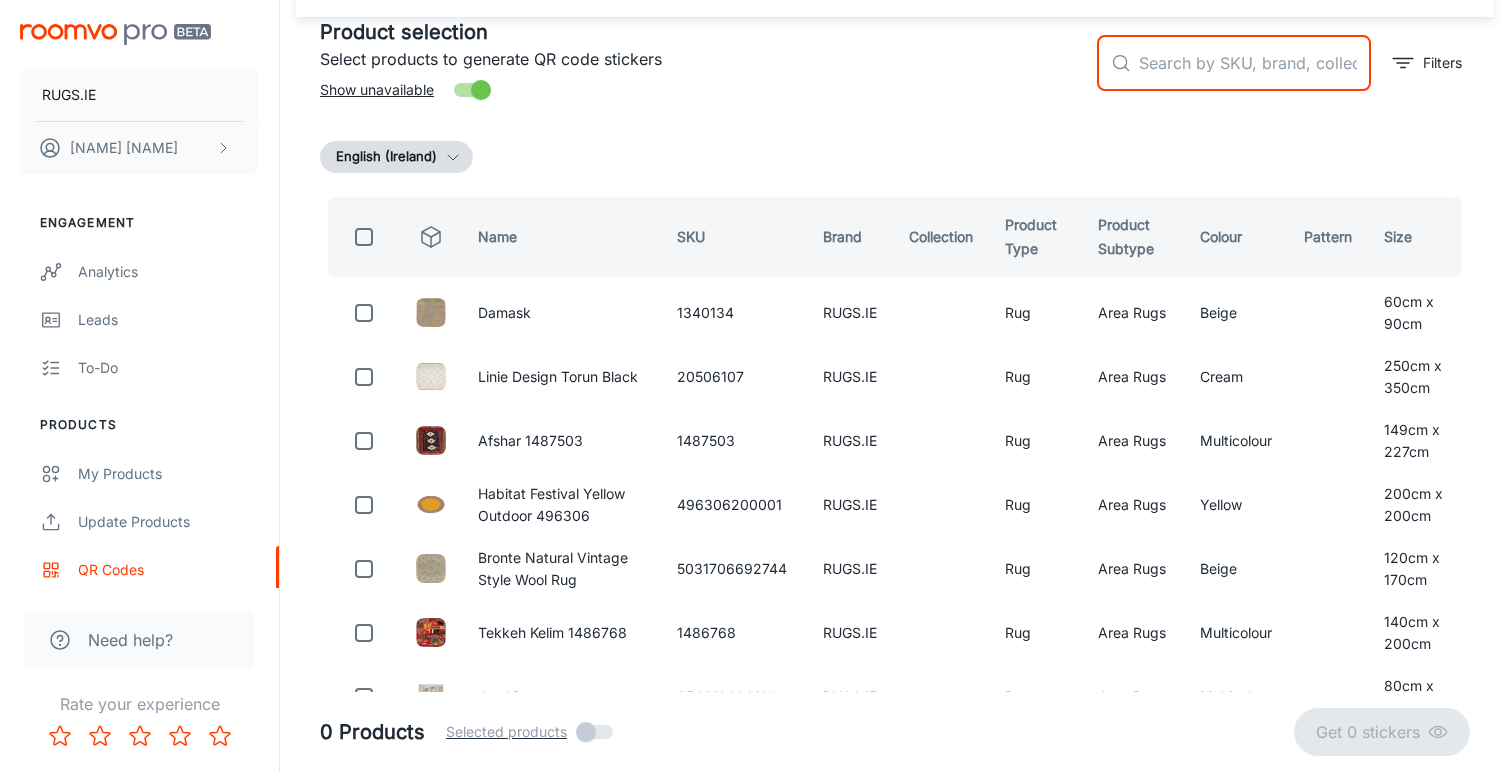 paste on "1519983" 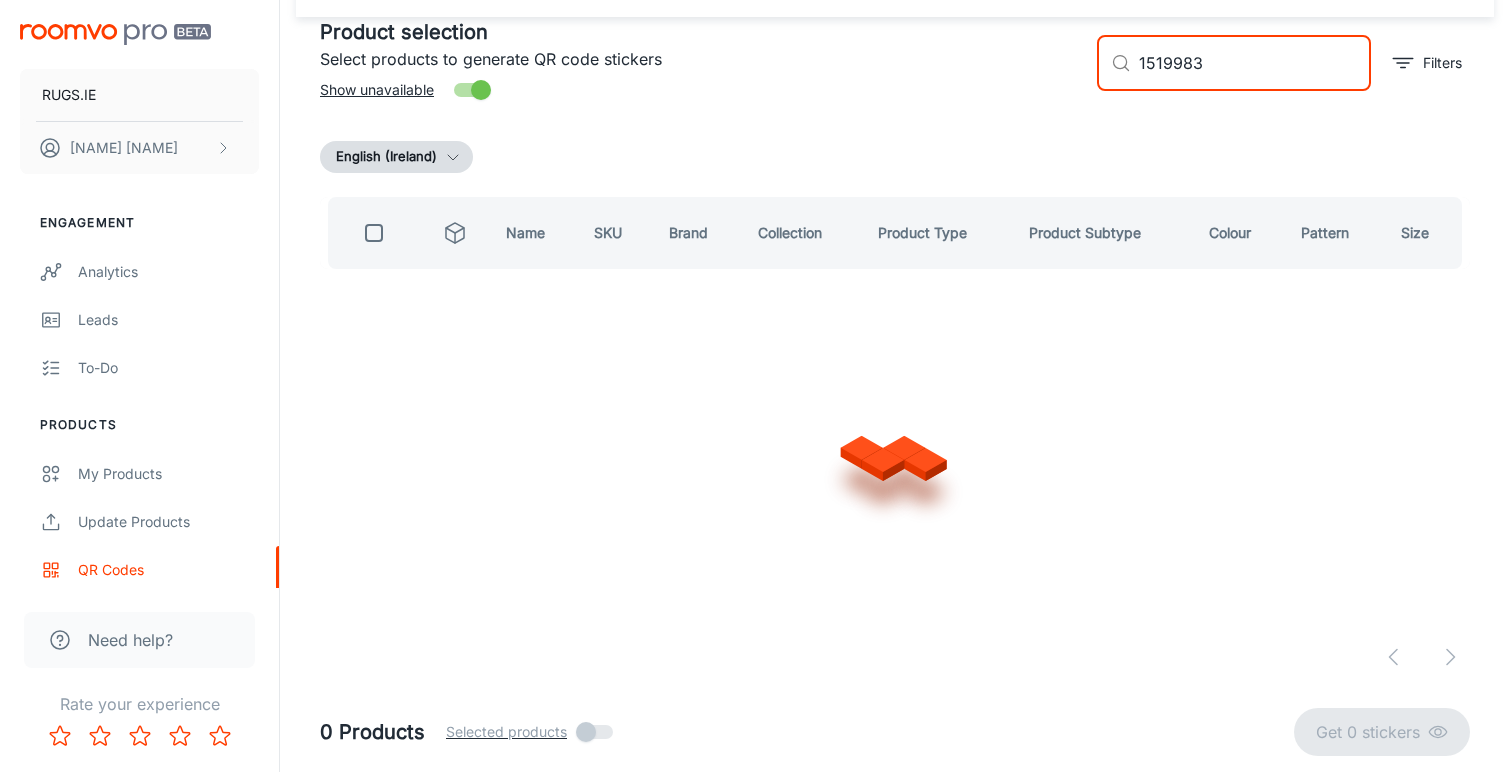 scroll, scrollTop: 0, scrollLeft: 0, axis: both 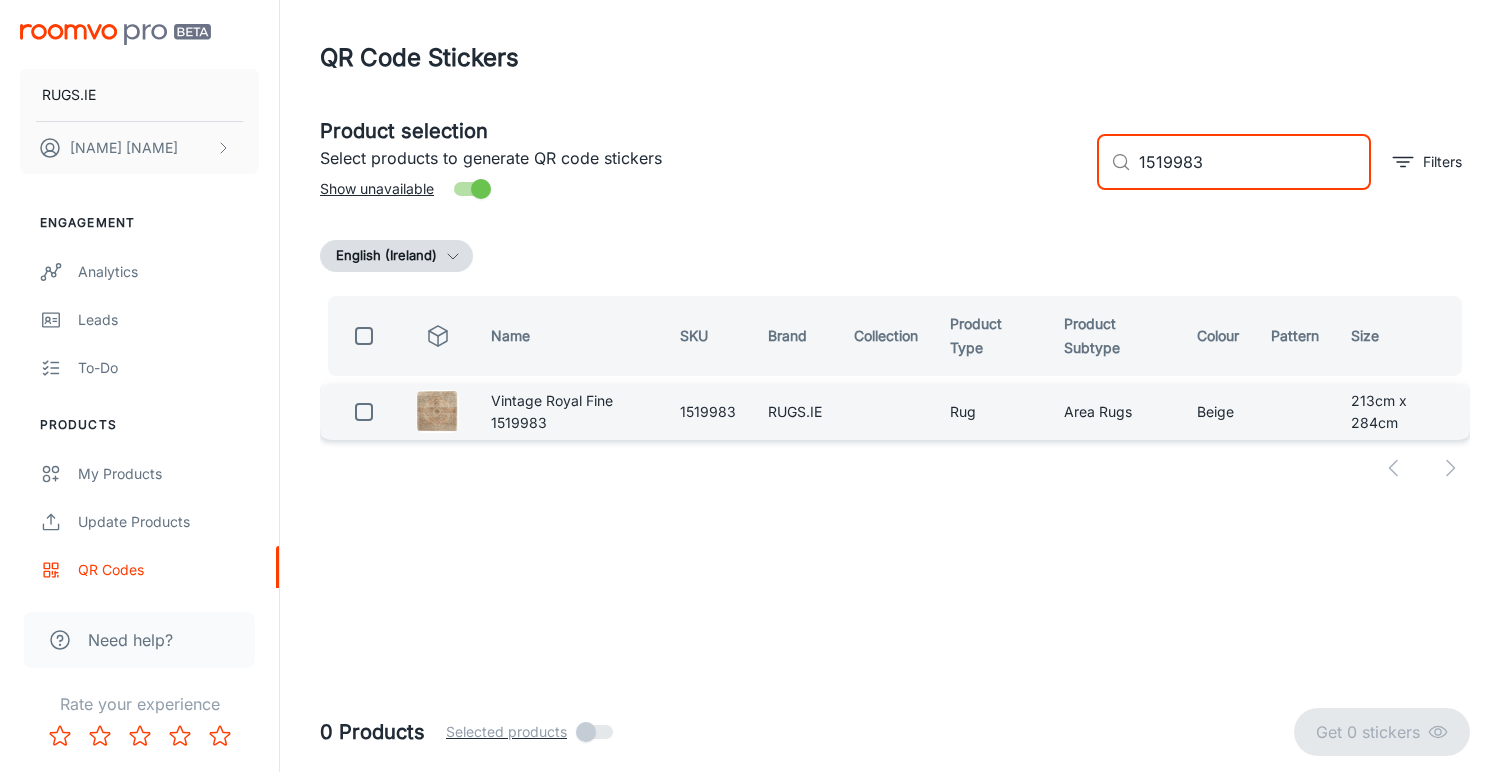 type on "1519983" 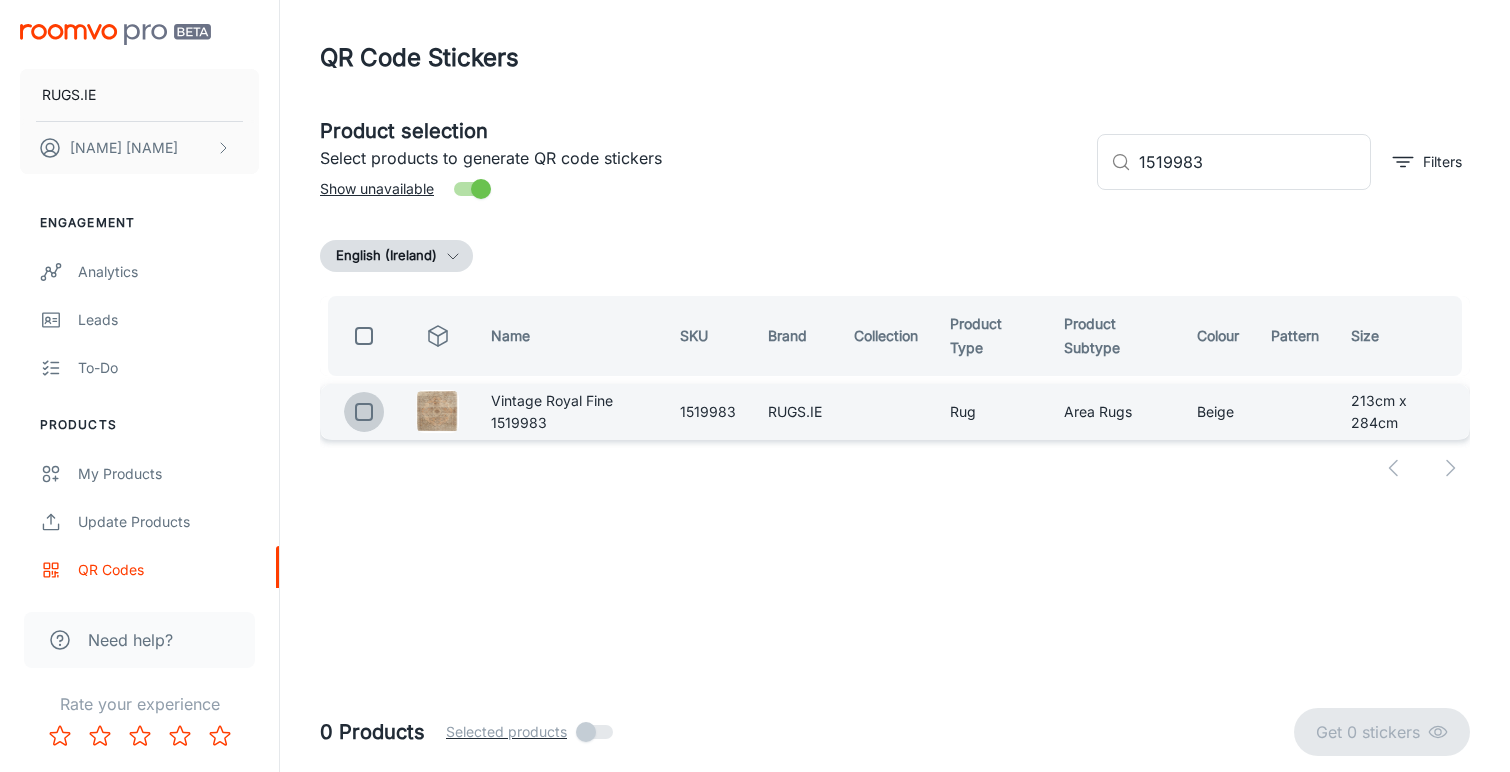 click at bounding box center (364, 412) 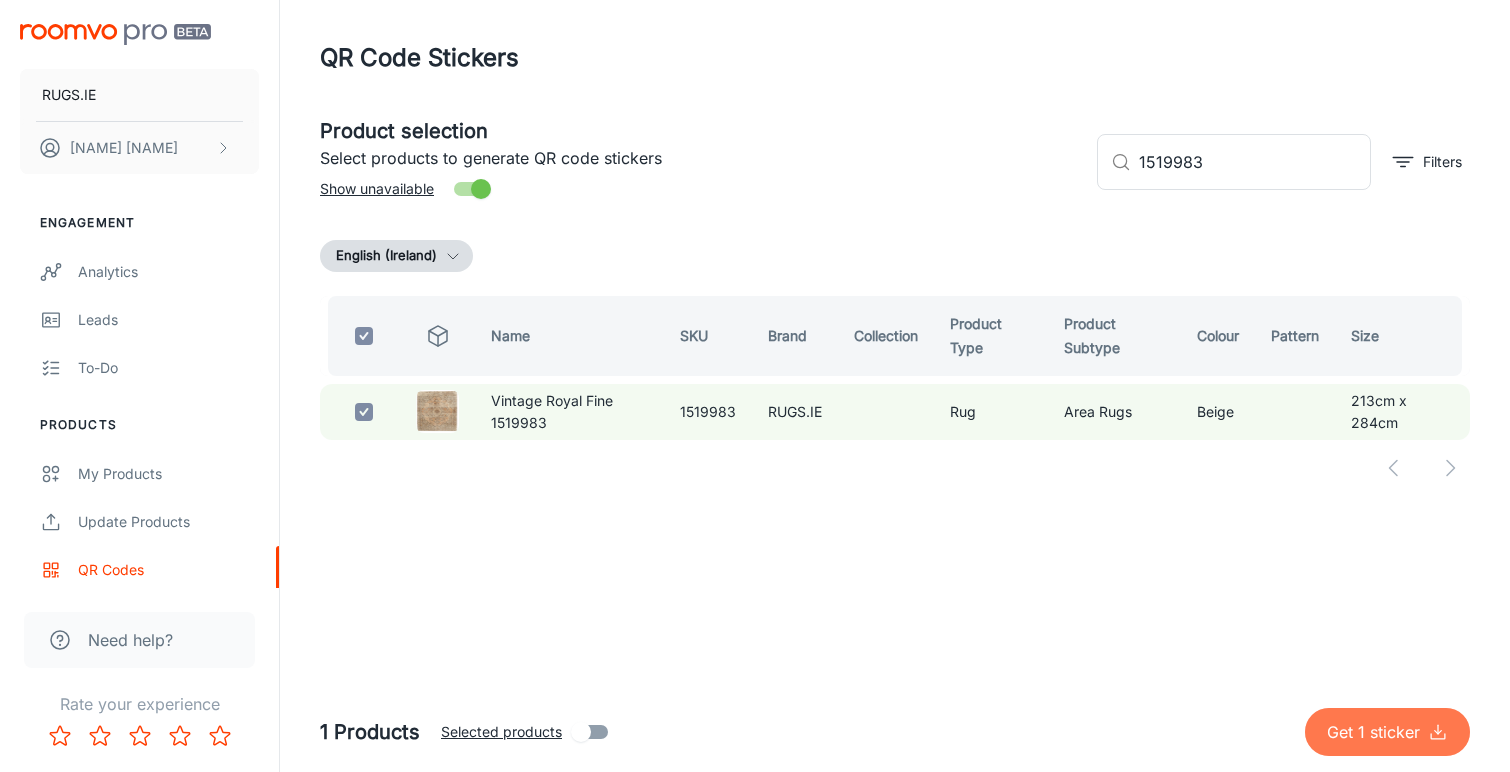 click on "Get 1 sticker" at bounding box center (1377, 732) 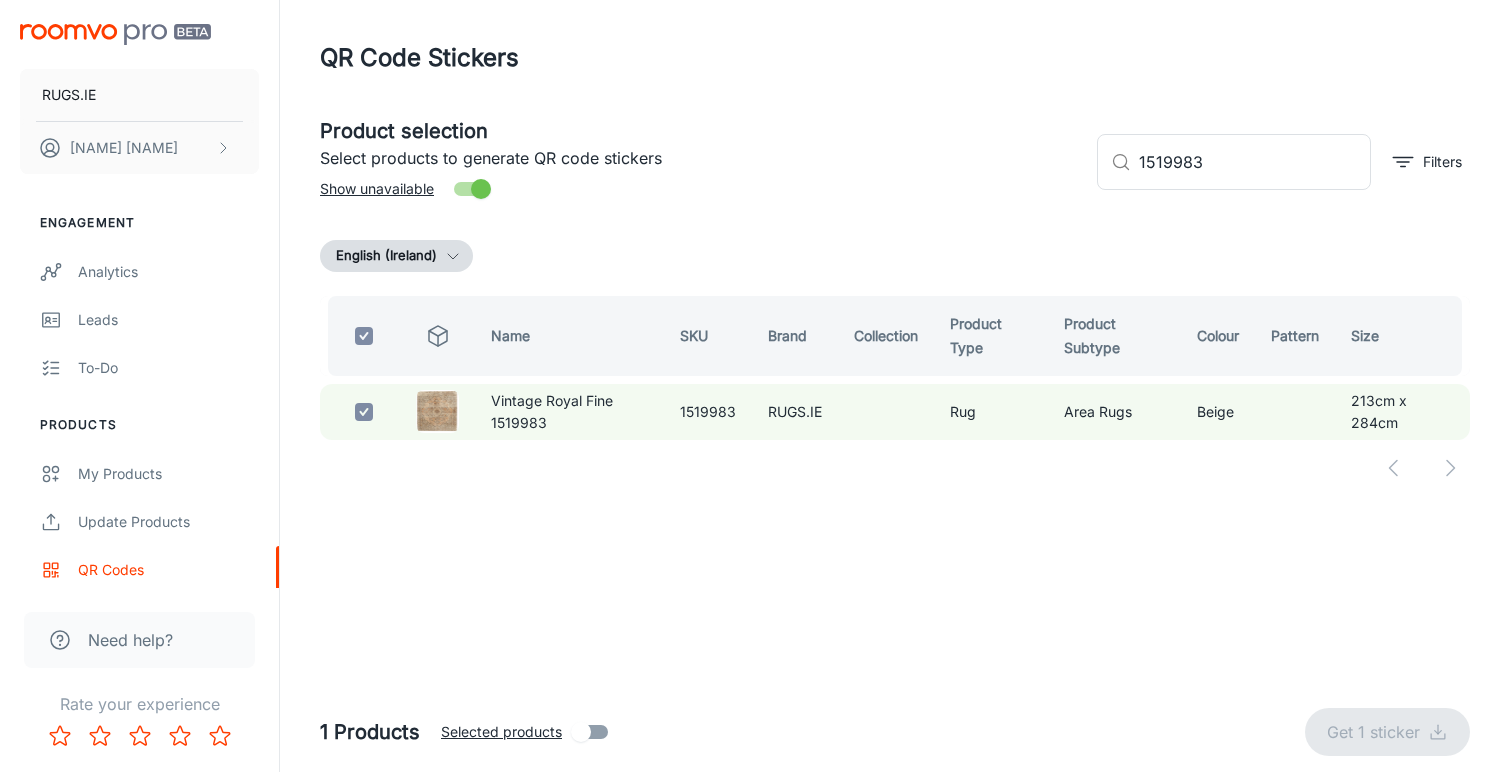 checkbox on "false" 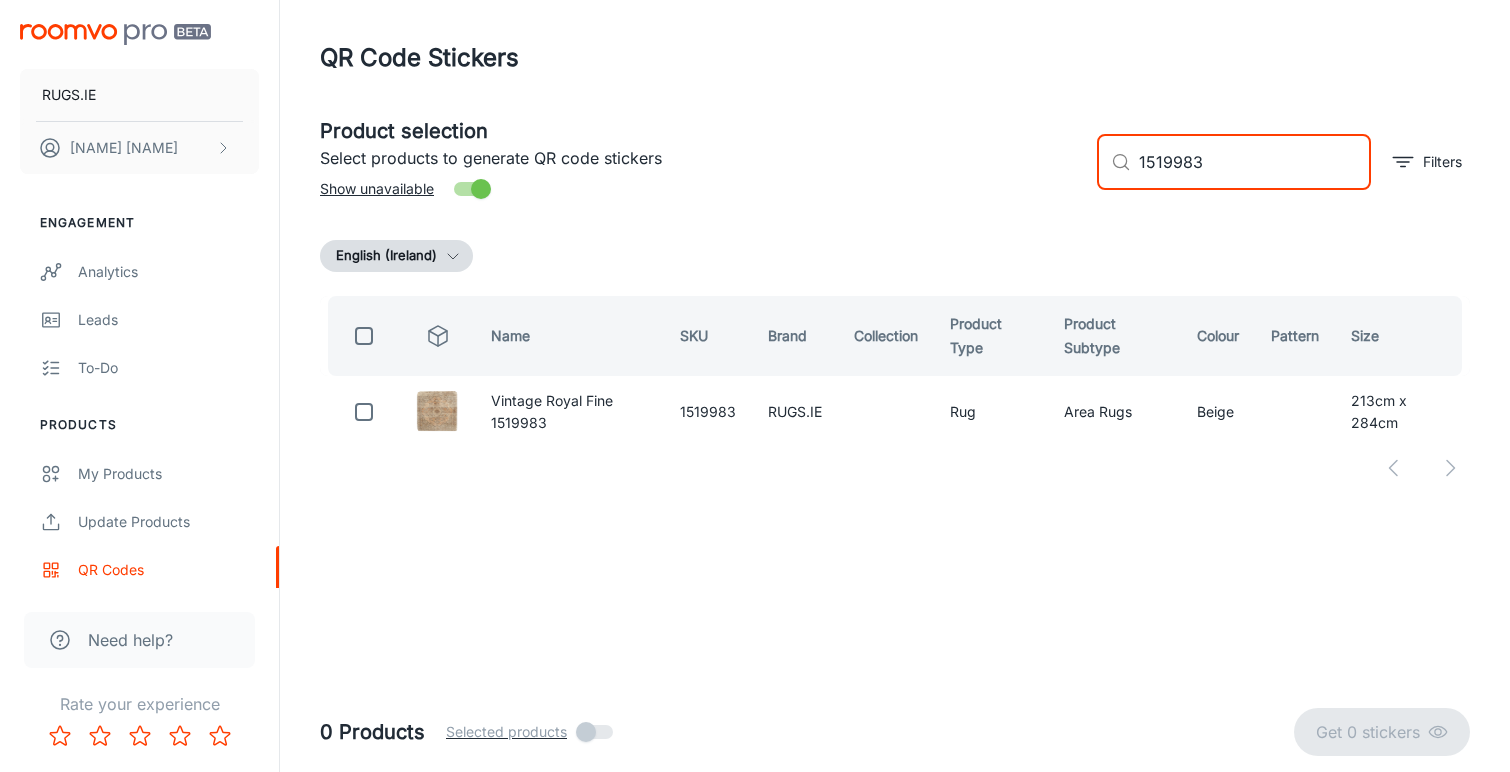 click on "1519983" at bounding box center [1255, 162] 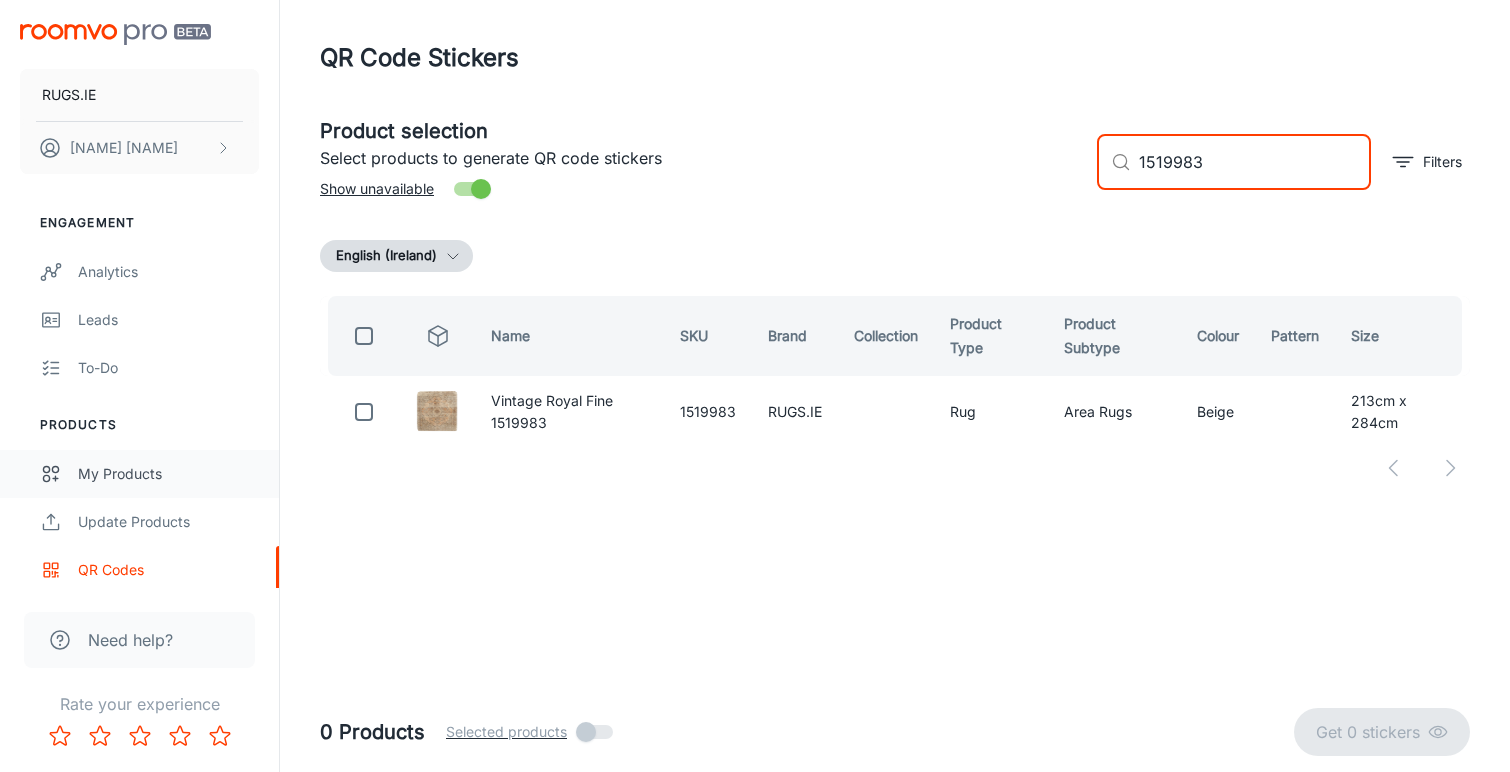 click on "My Products" at bounding box center [168, 474] 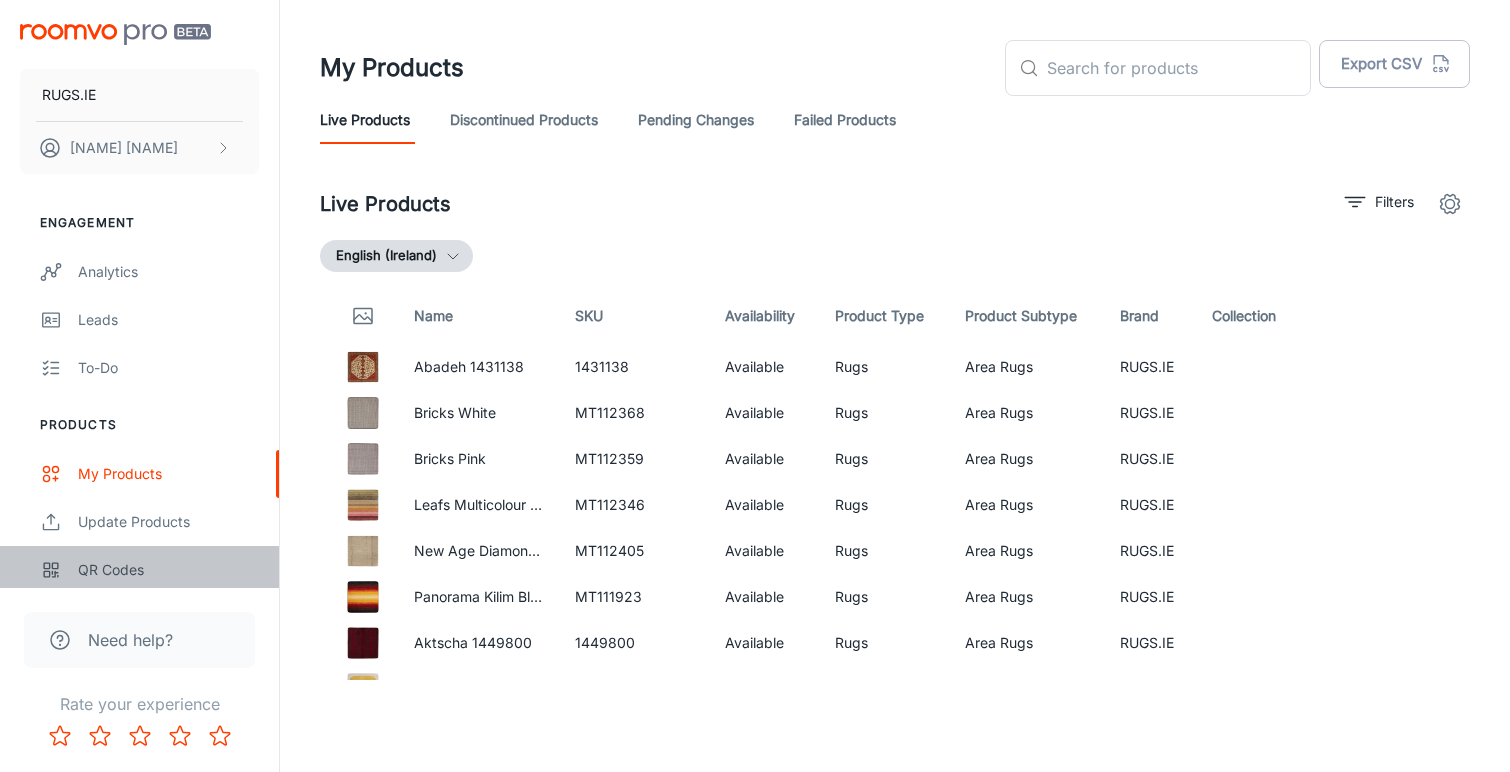 click on "QR Codes" at bounding box center [168, 570] 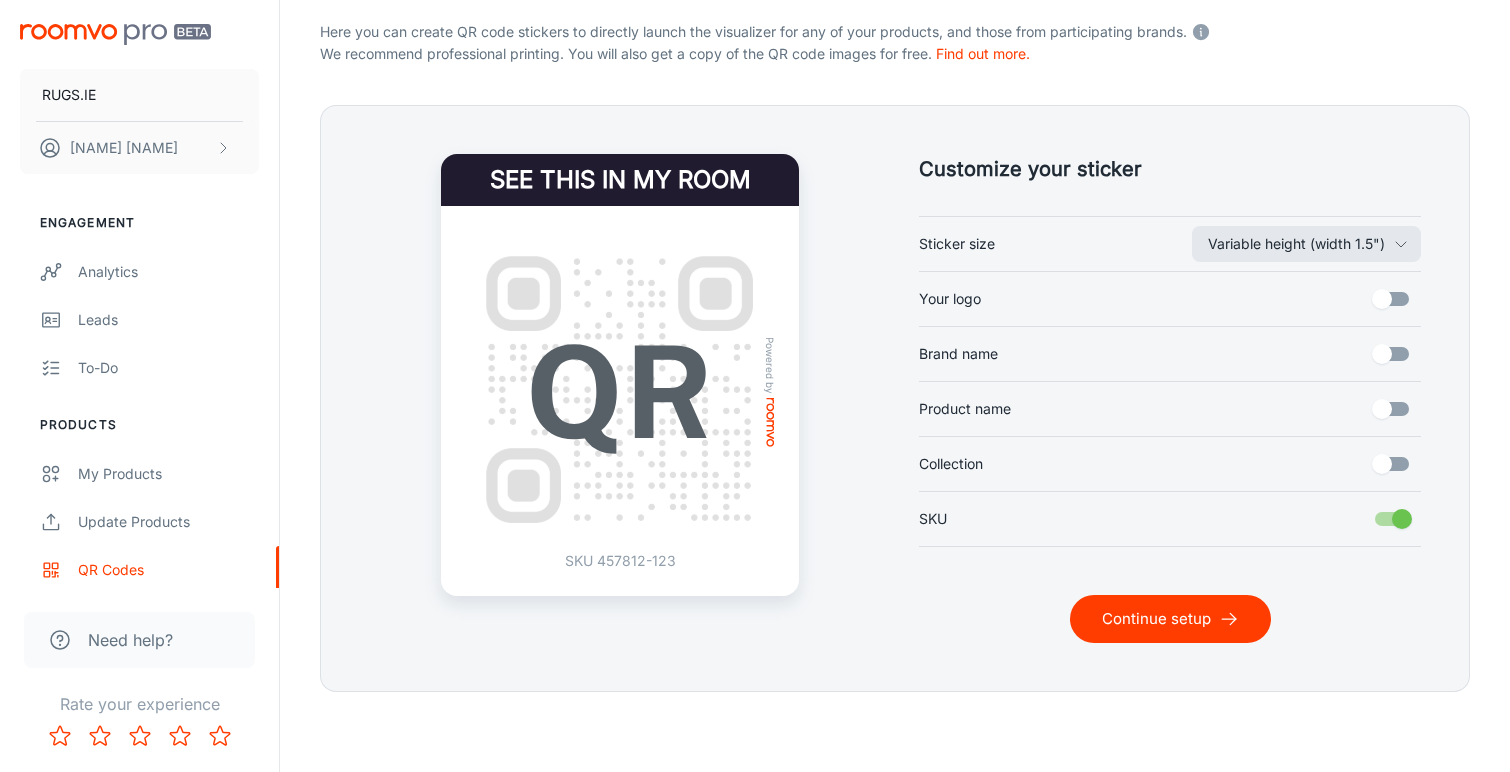 click on "Continue setup" at bounding box center [1170, 619] 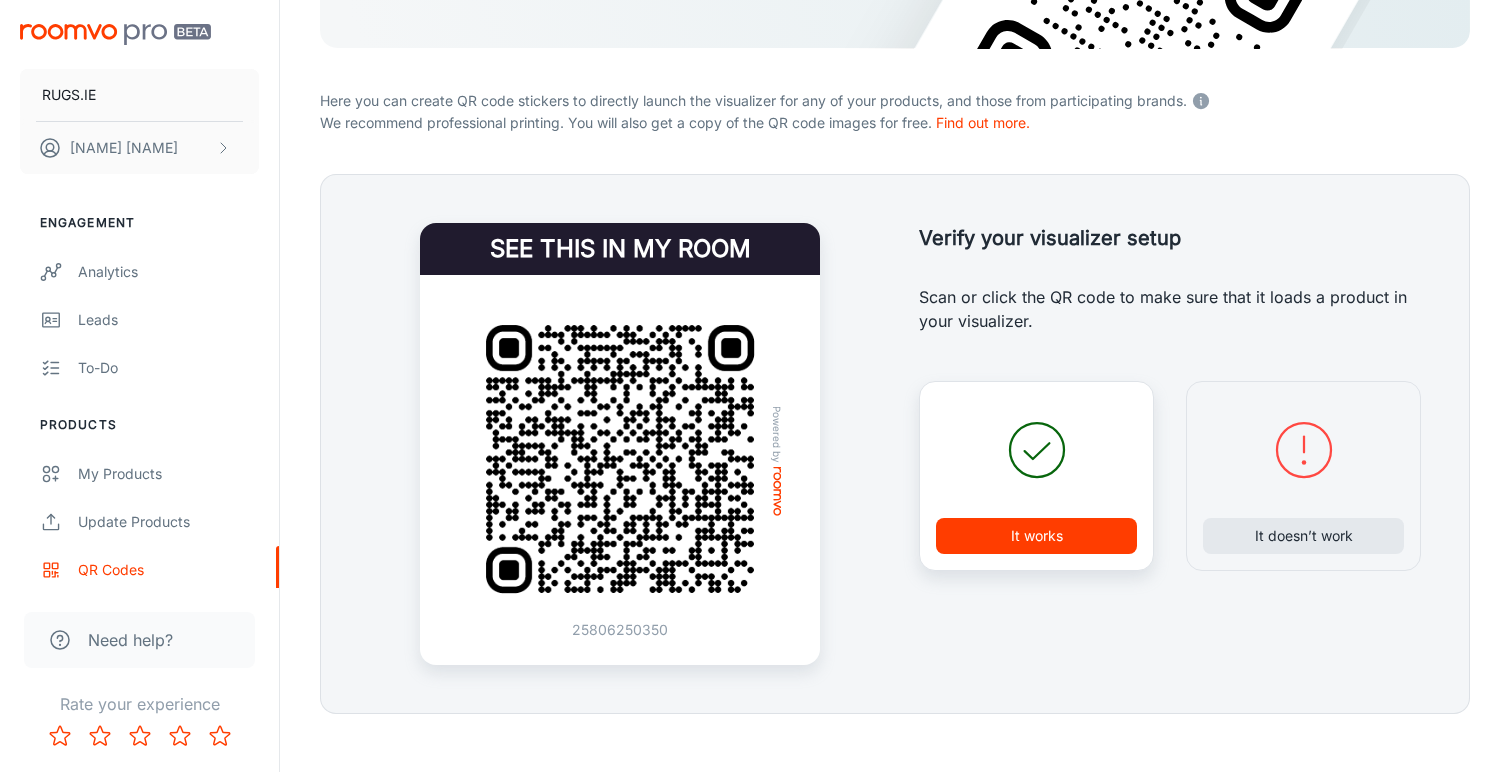 scroll, scrollTop: 332, scrollLeft: 0, axis: vertical 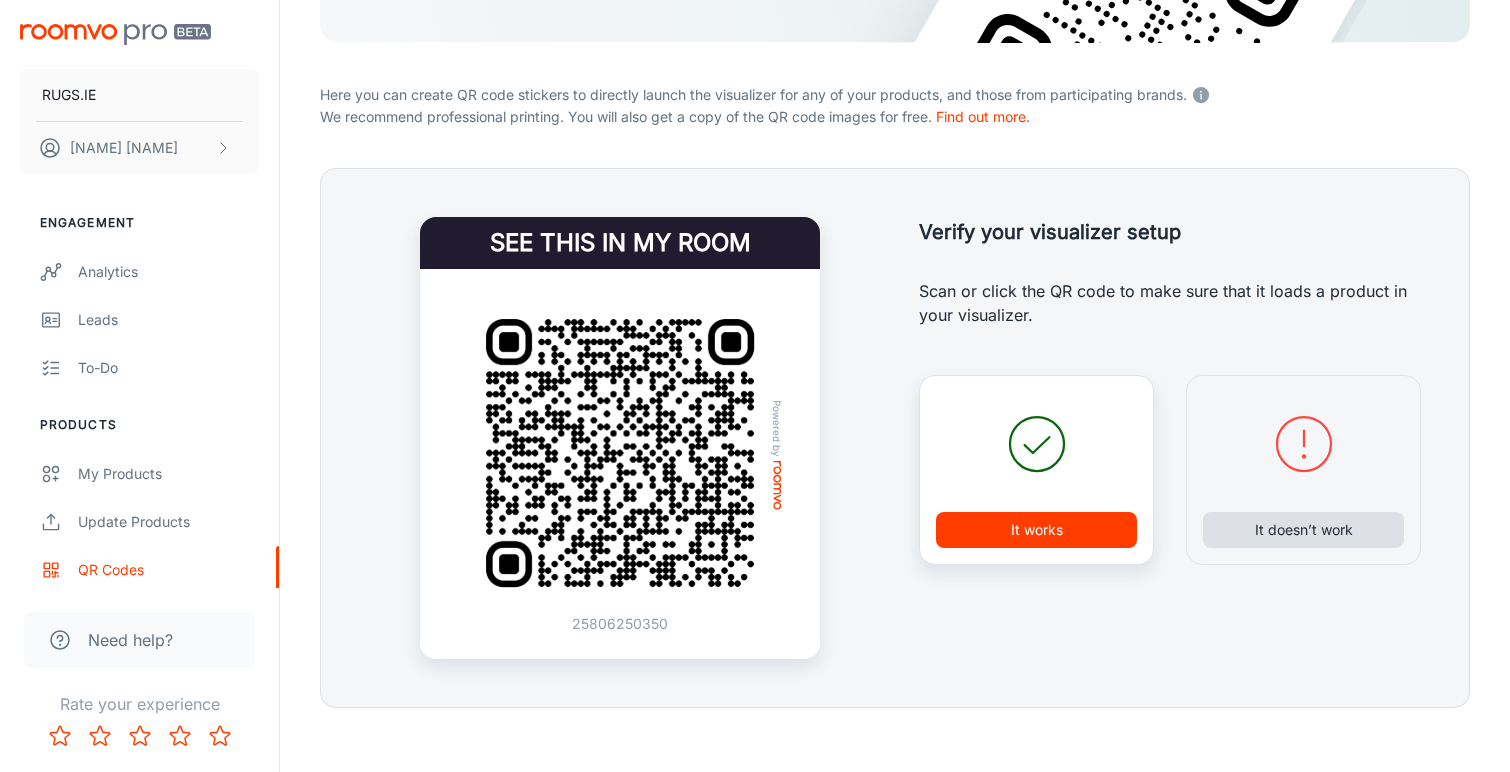 click on "It doesn’t work" at bounding box center (1303, 530) 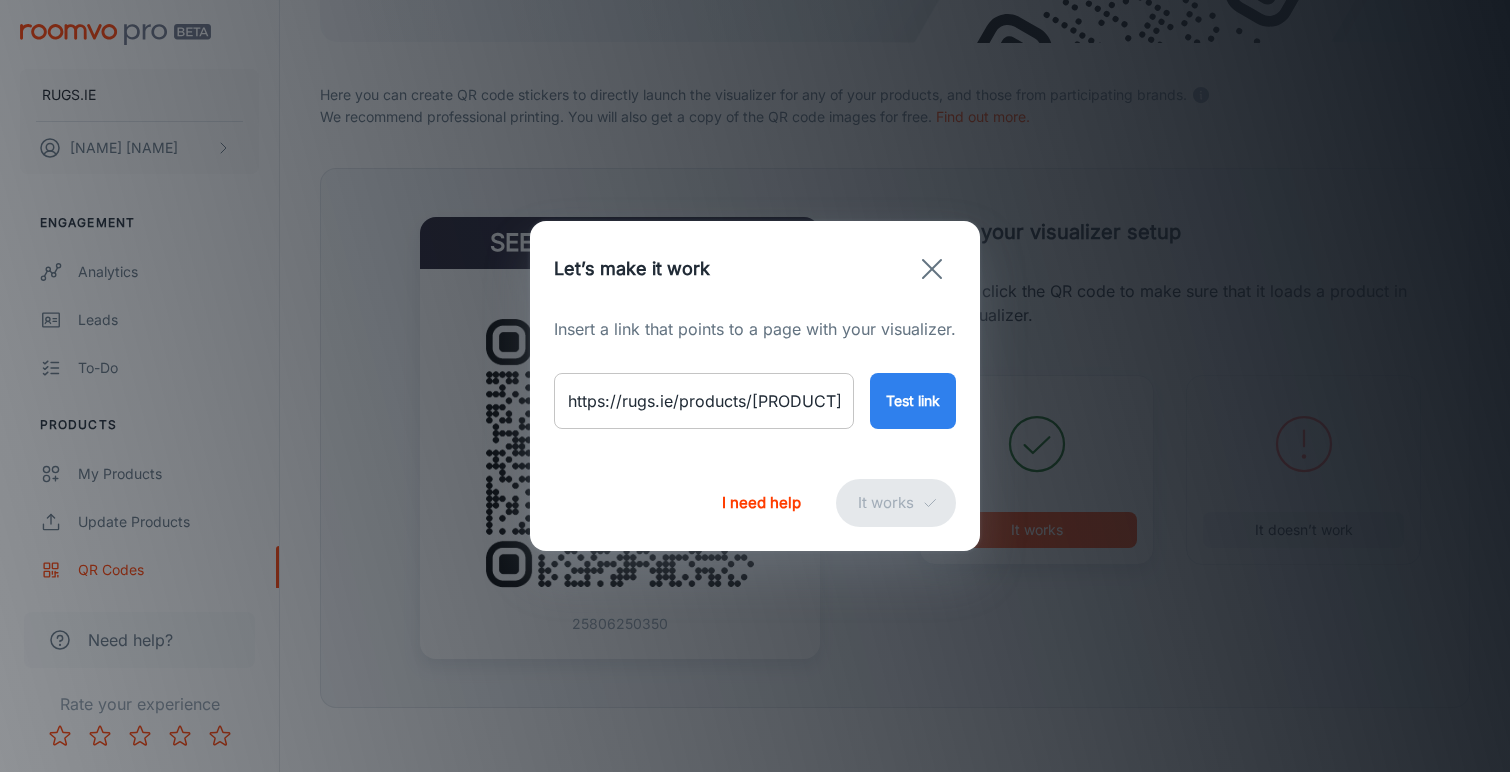 click on "https://rugs.ie/products/[PRODUCT]" at bounding box center [704, 401] 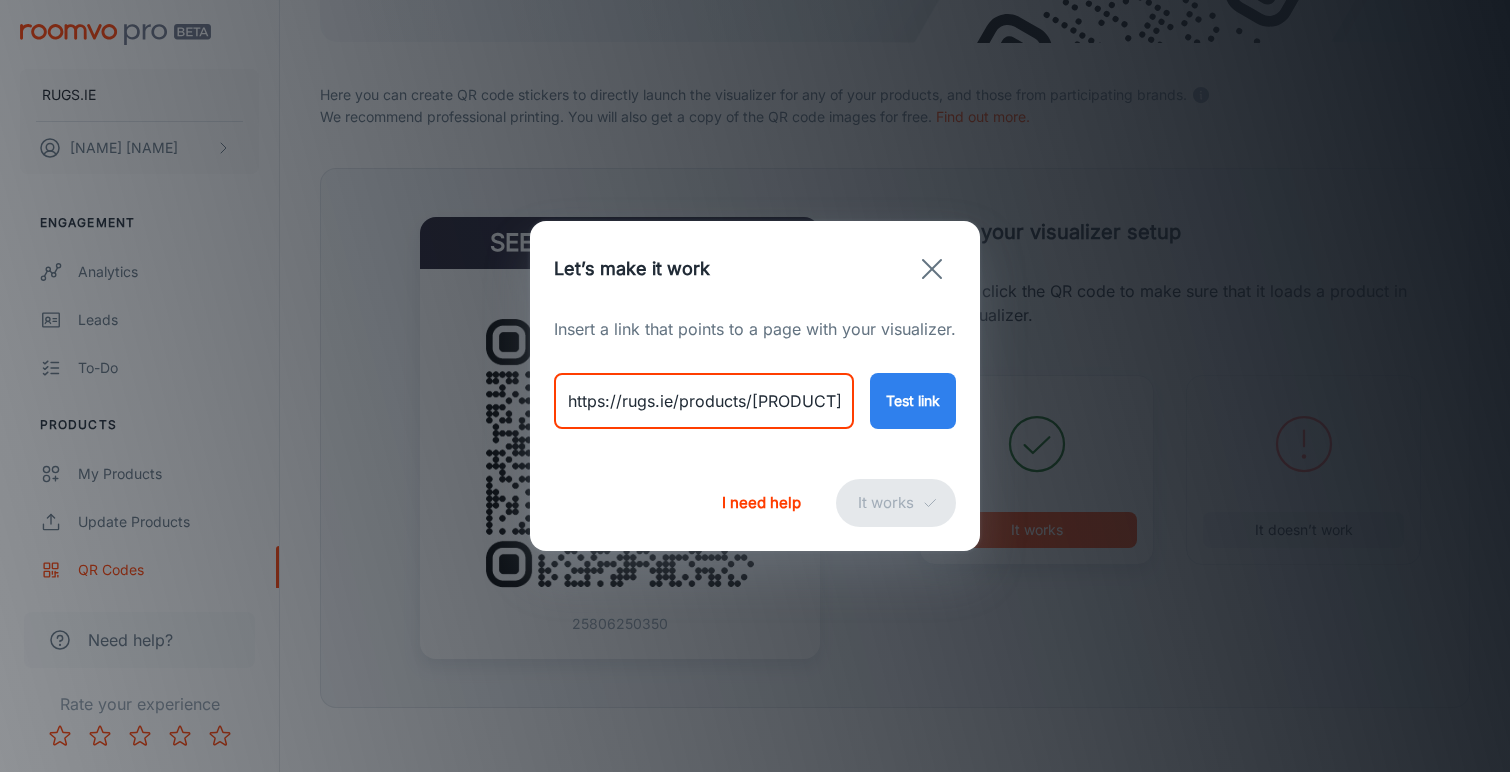 click on "https://rugs.ie/products/[PRODUCT]" at bounding box center (704, 401) 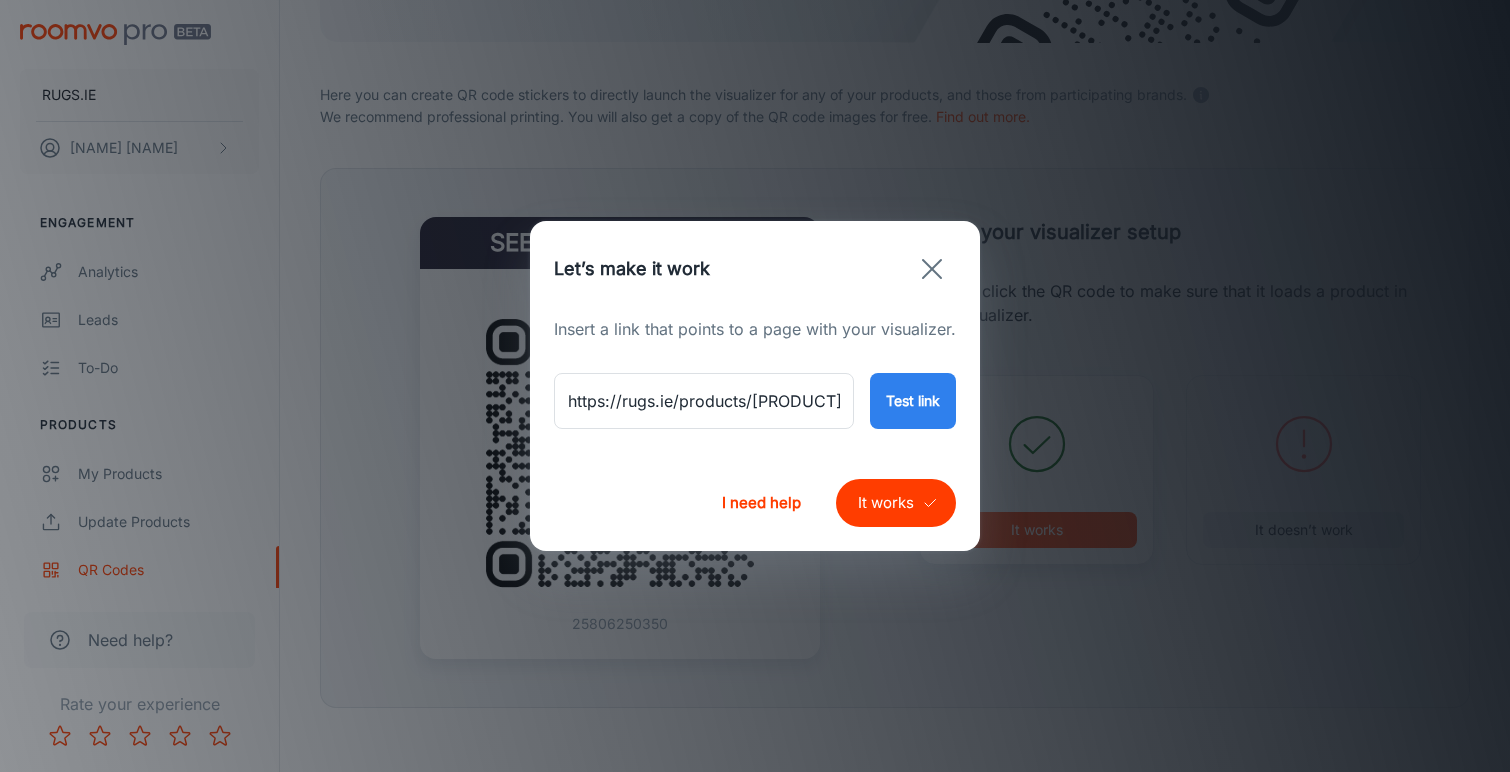click on "It works" at bounding box center [896, 503] 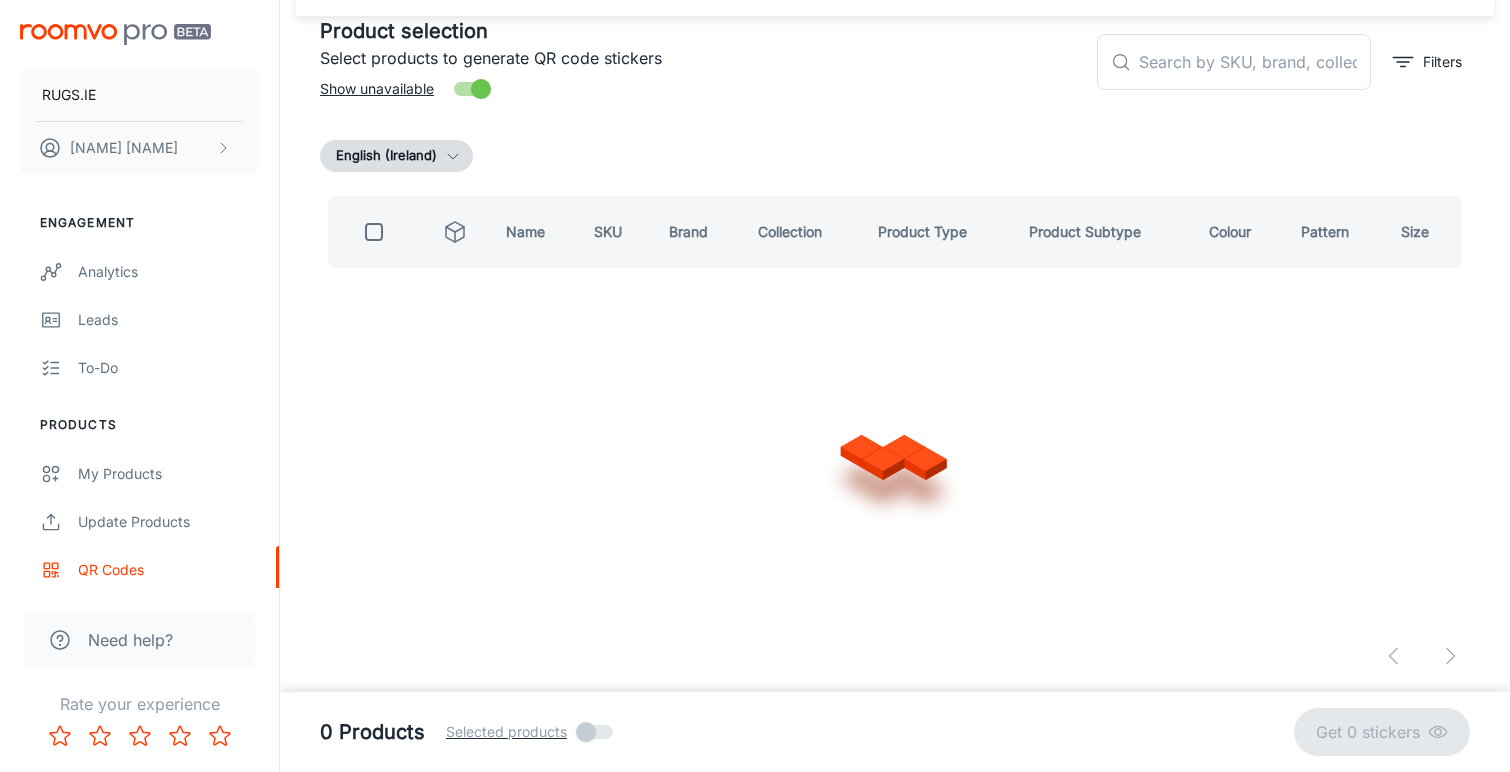 scroll, scrollTop: 99, scrollLeft: 0, axis: vertical 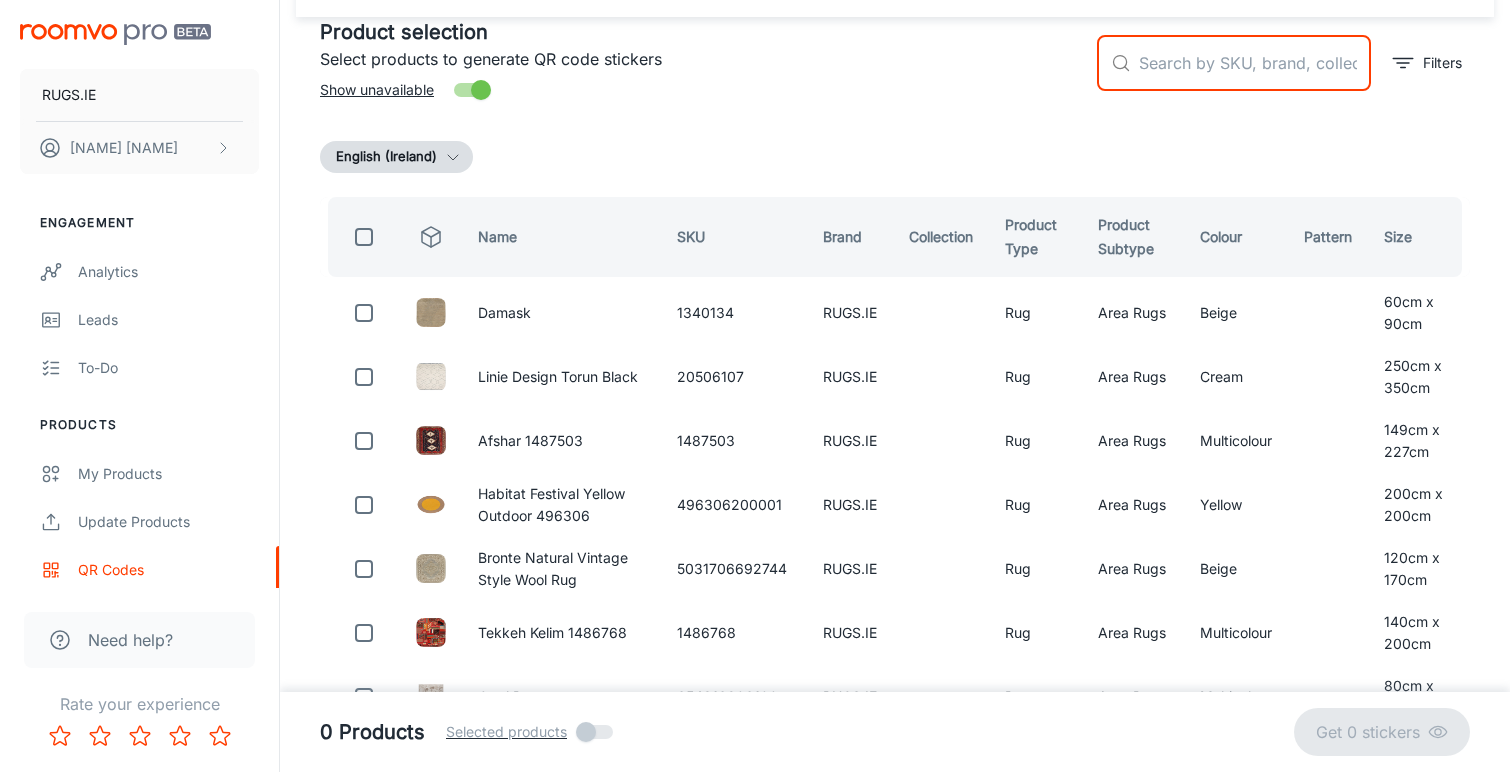 click at bounding box center (1255, 63) 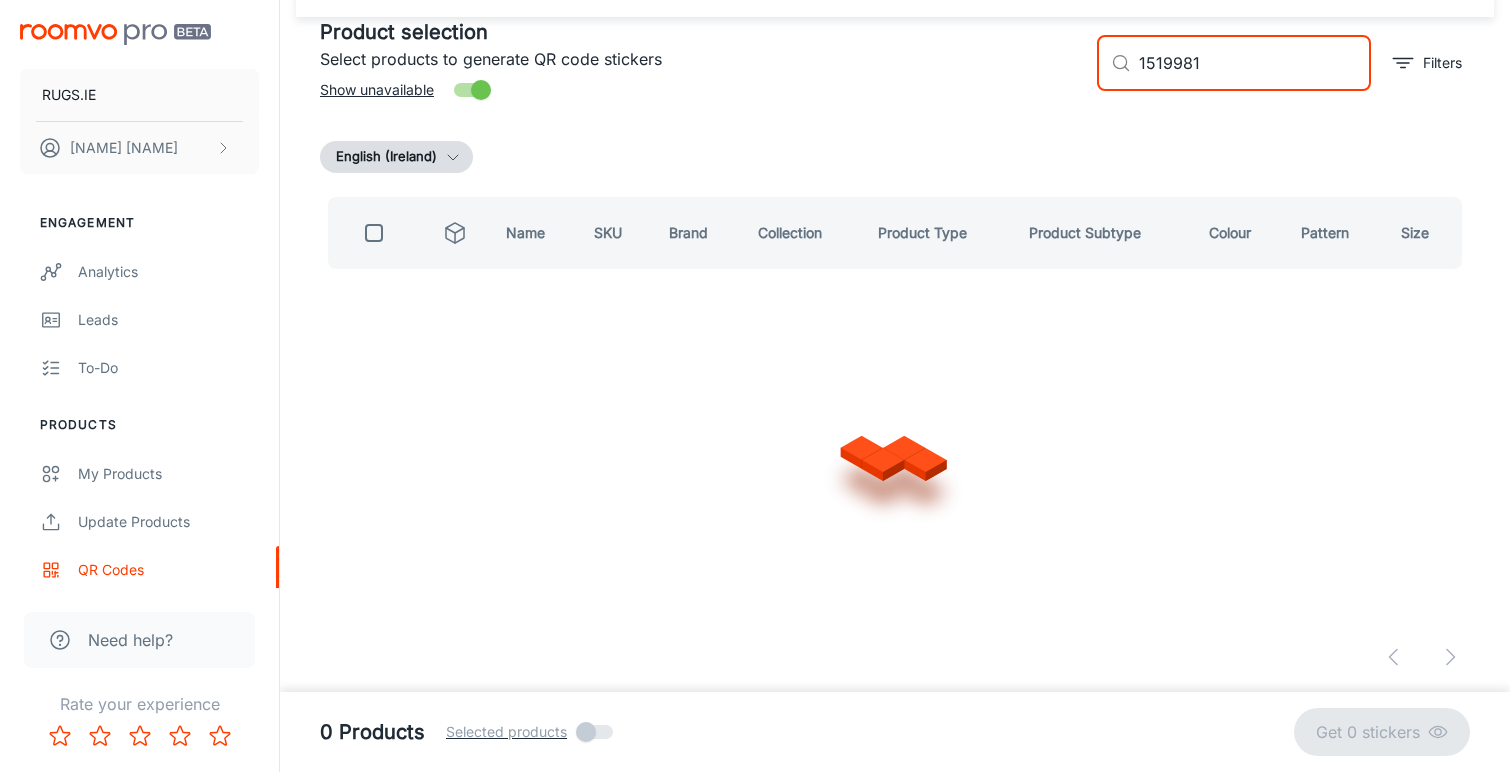 scroll, scrollTop: 0, scrollLeft: 0, axis: both 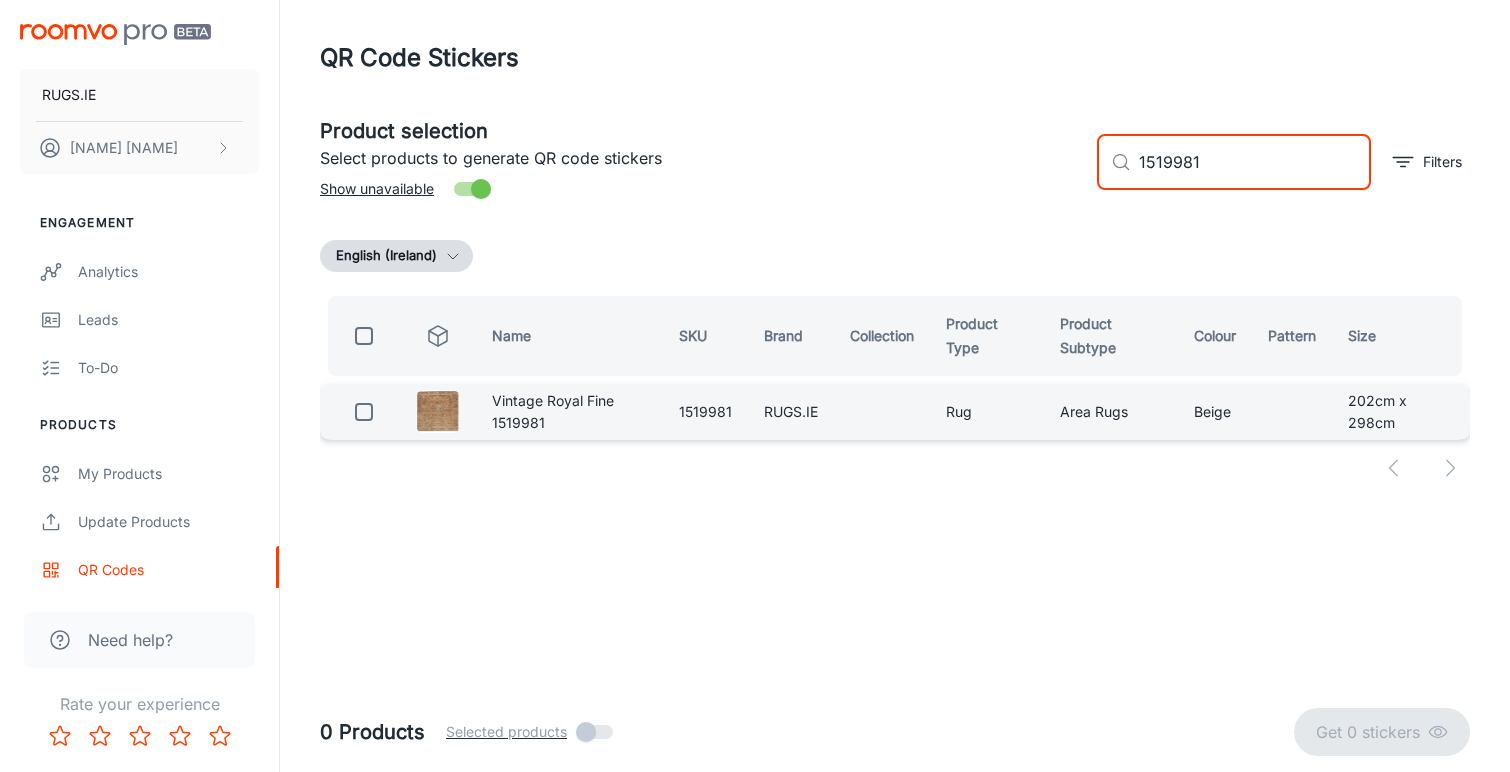 type on "1519981" 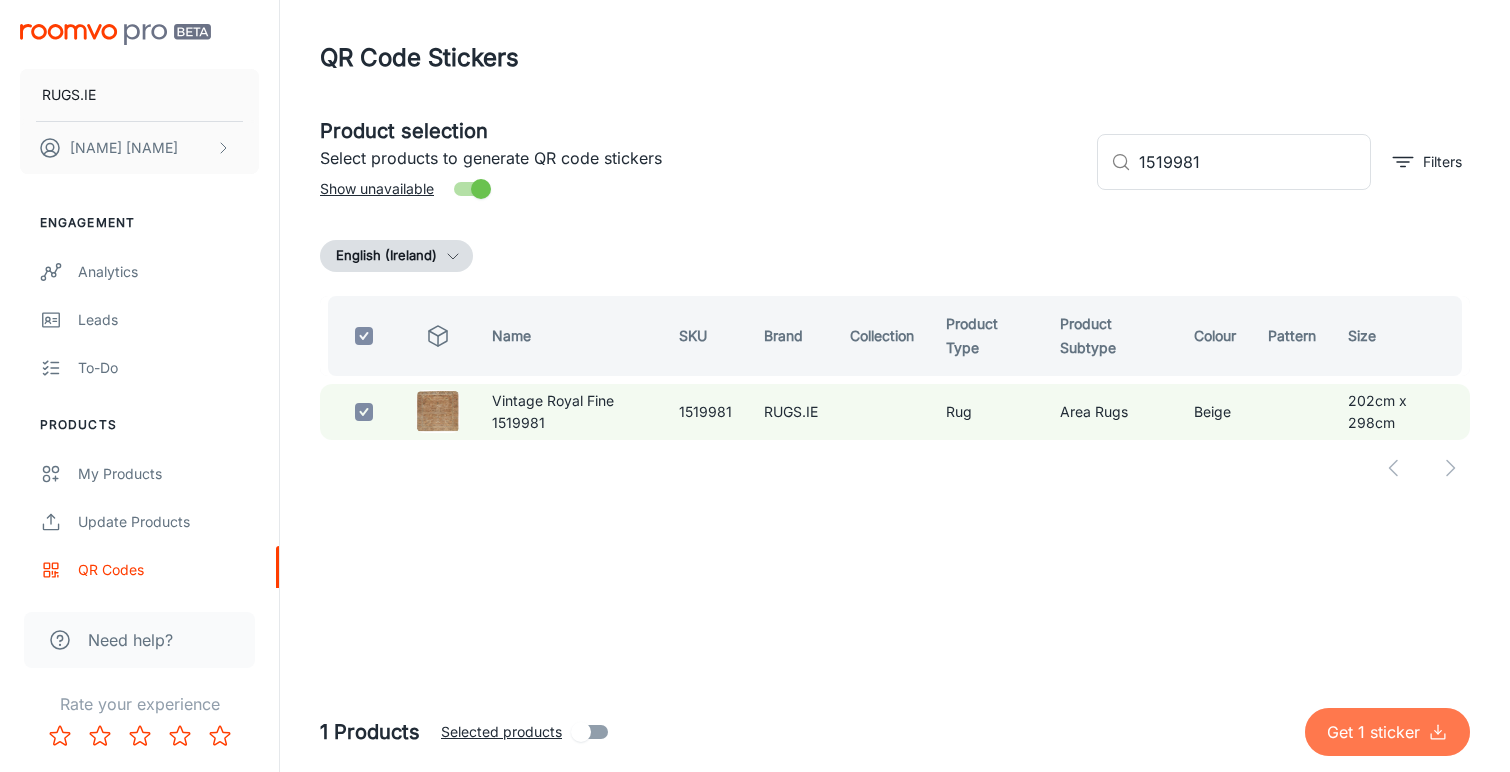 click on "Get 1 sticker" at bounding box center [1377, 732] 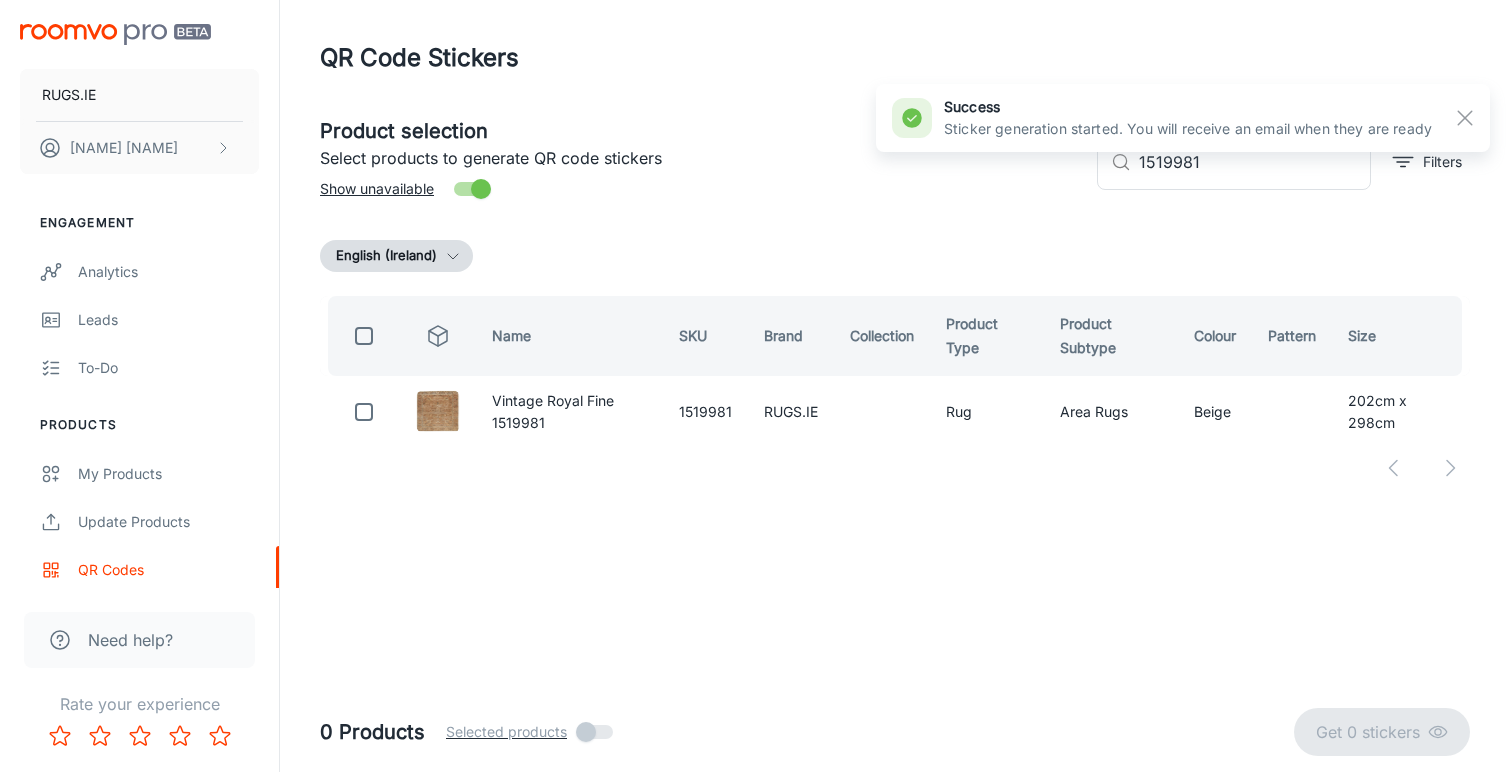 checkbox on "false" 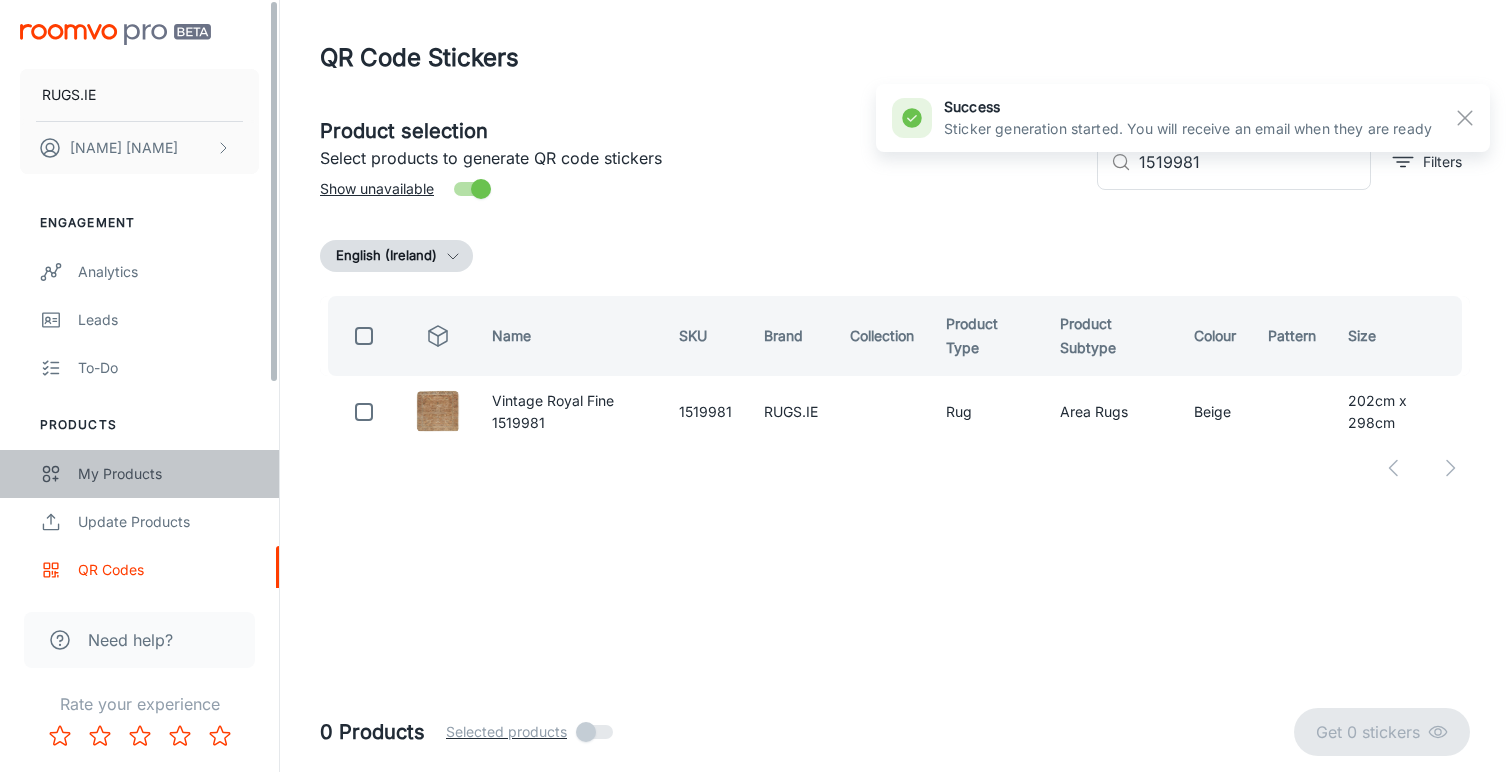 click on "My Products" at bounding box center (168, 474) 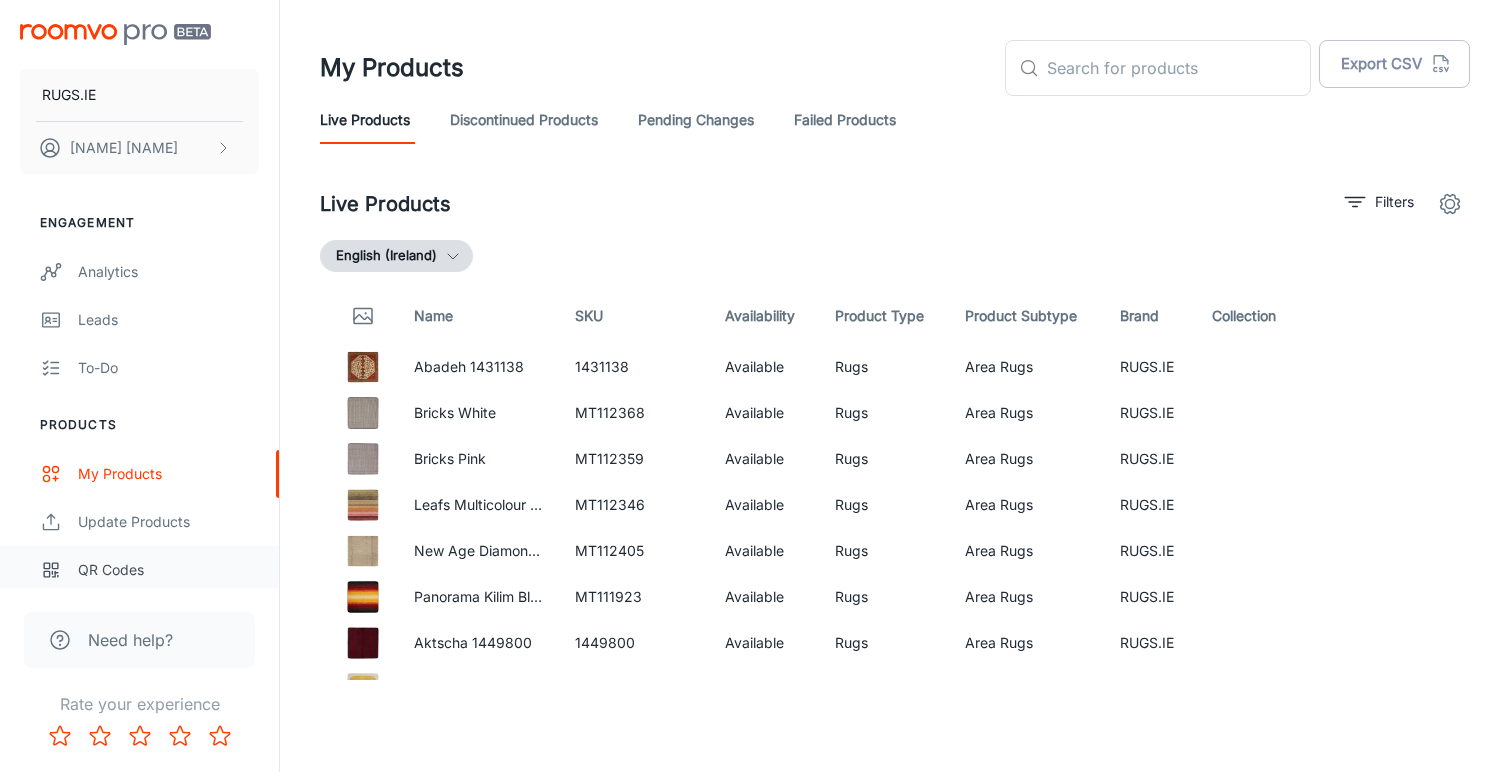 click on "QR Codes" at bounding box center [168, 570] 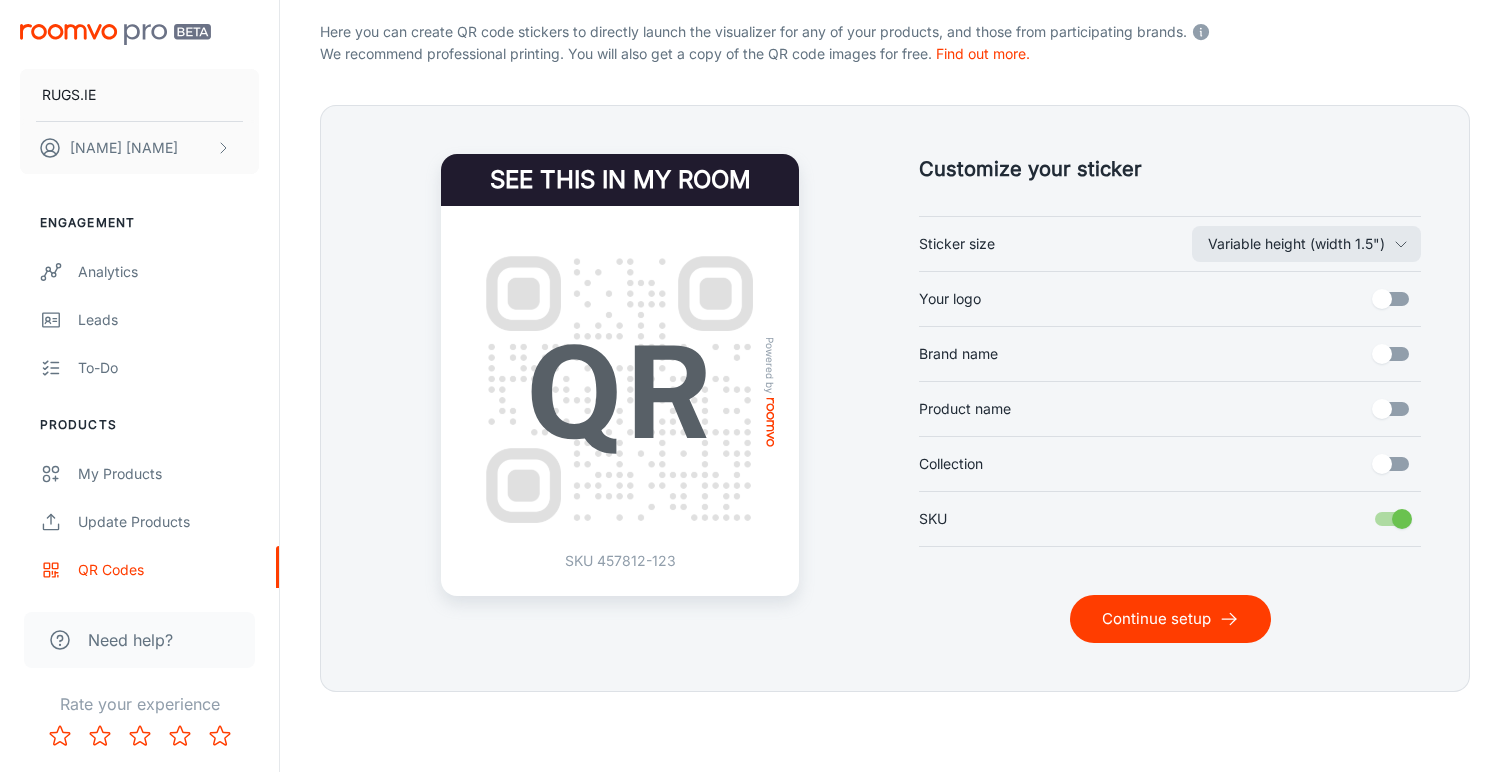 scroll, scrollTop: 395, scrollLeft: 0, axis: vertical 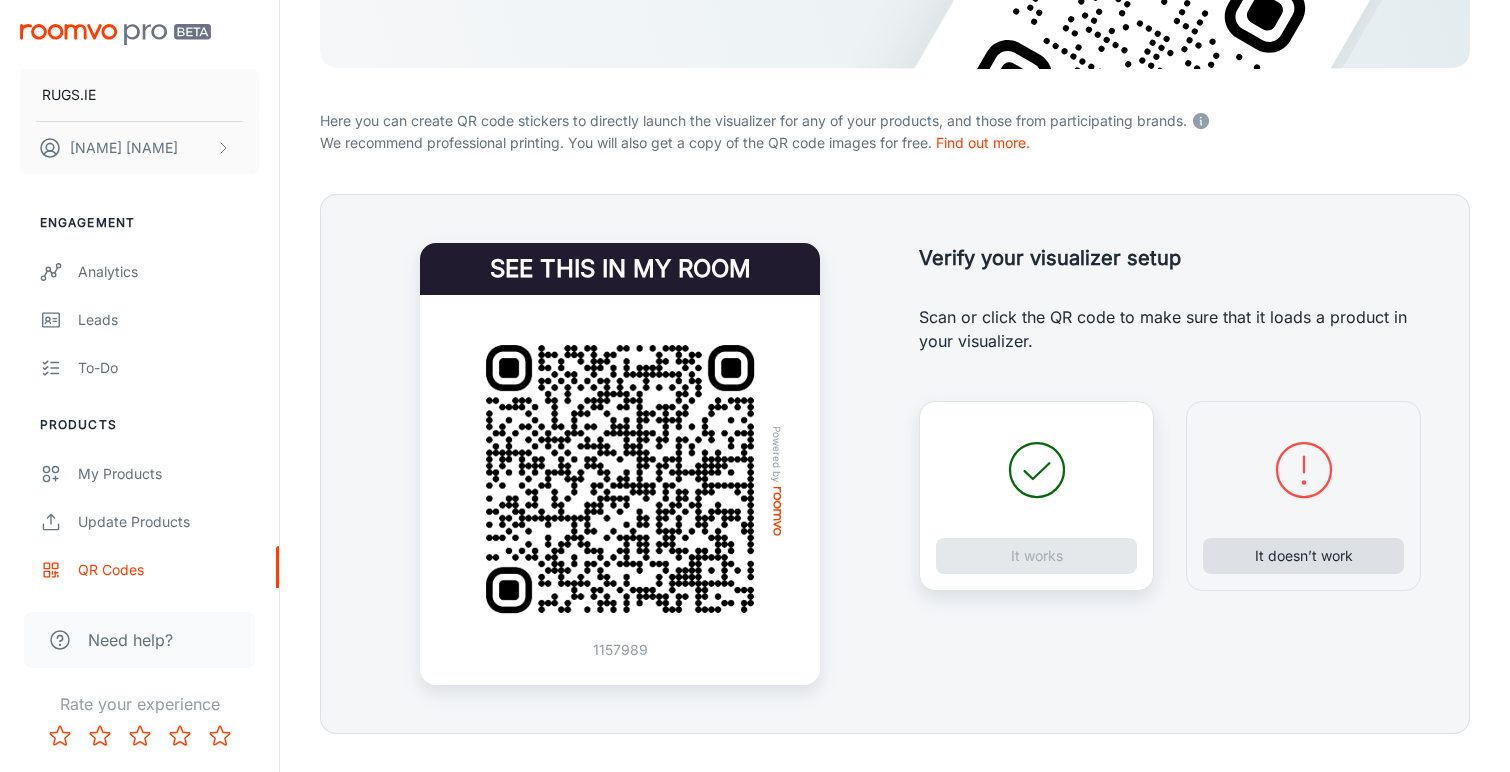 click on "It doesn’t work" at bounding box center [1303, 556] 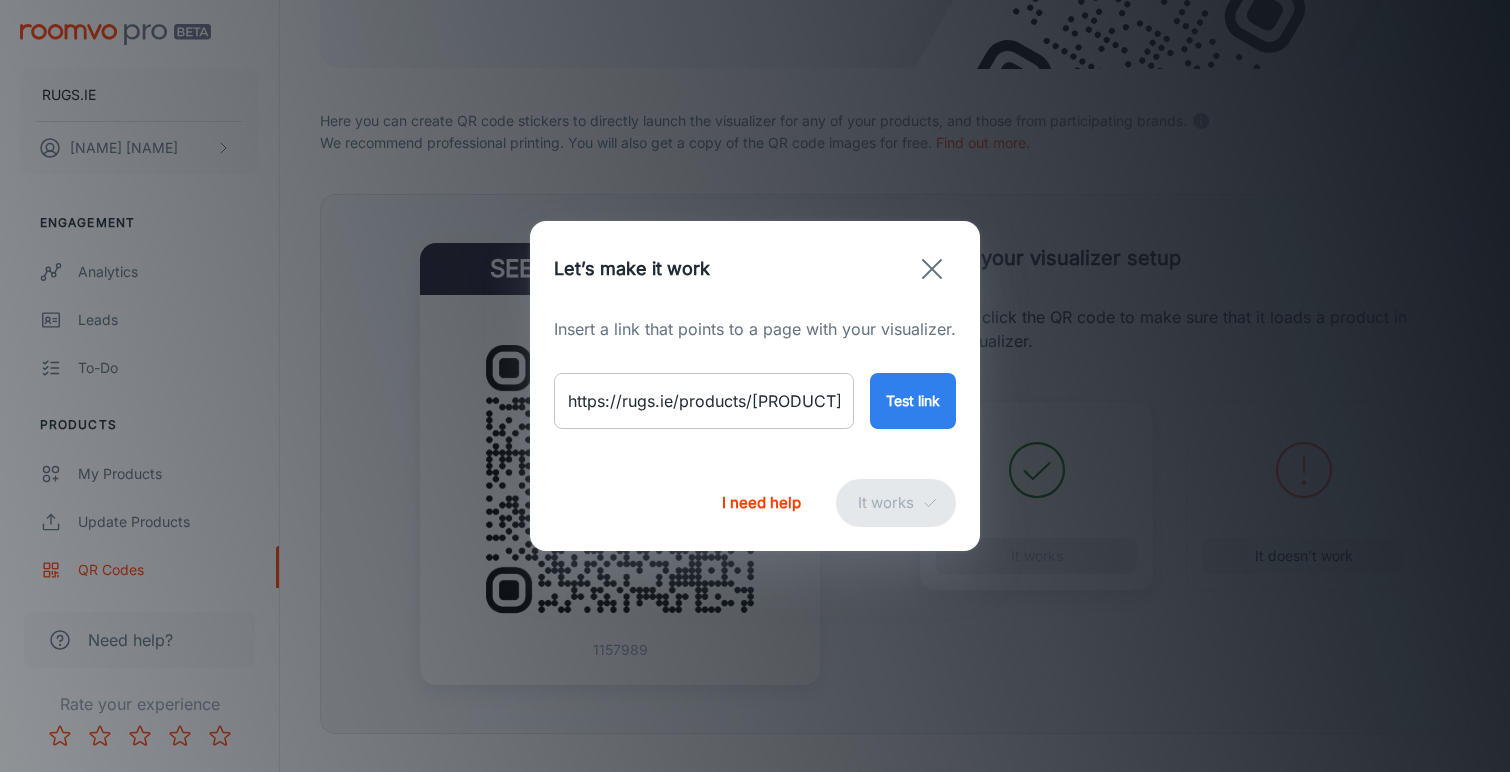 click on "https://rugs.ie/products/[PRODUCT]" at bounding box center [704, 401] 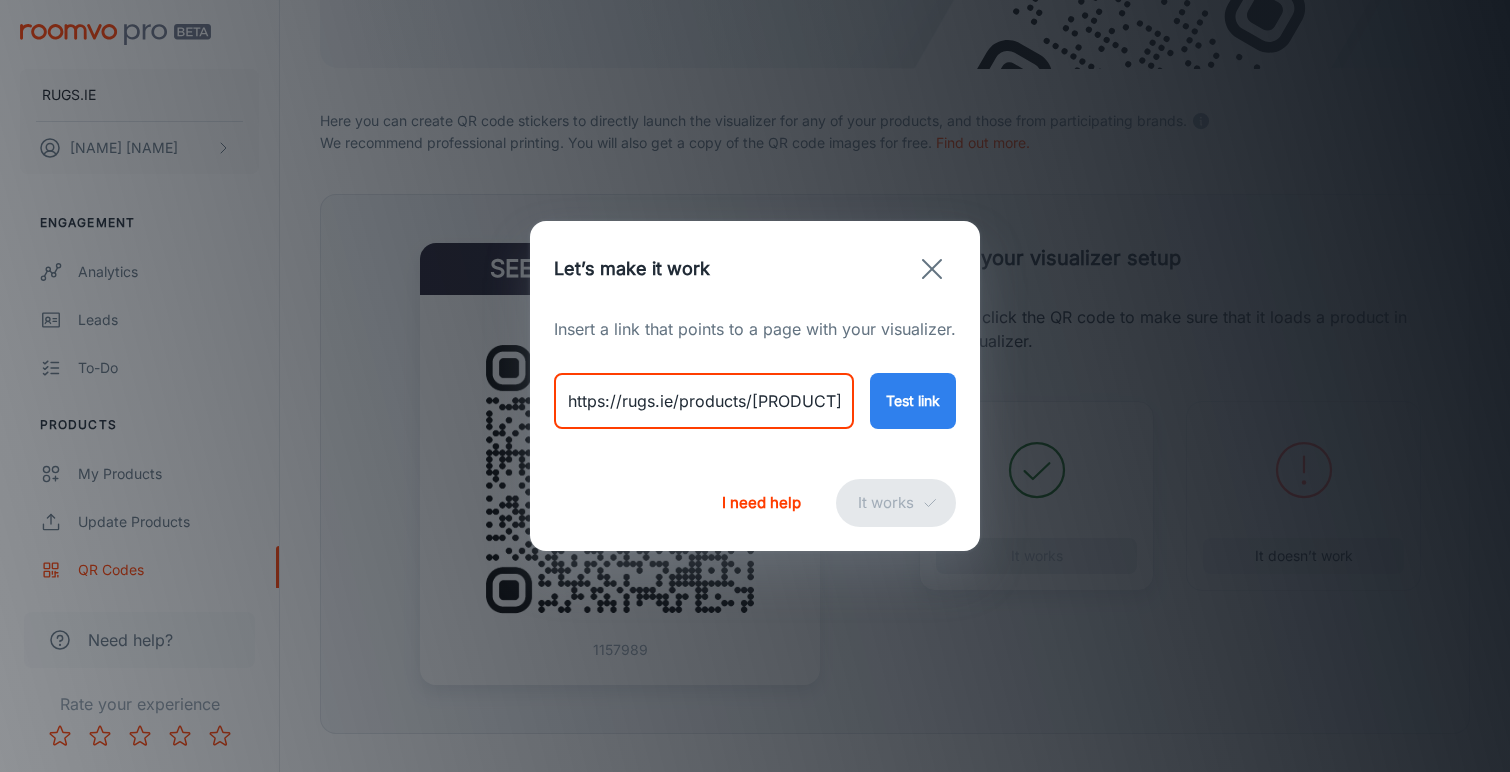 click on "https://rugs.ie/products/[PRODUCT]" at bounding box center (704, 401) 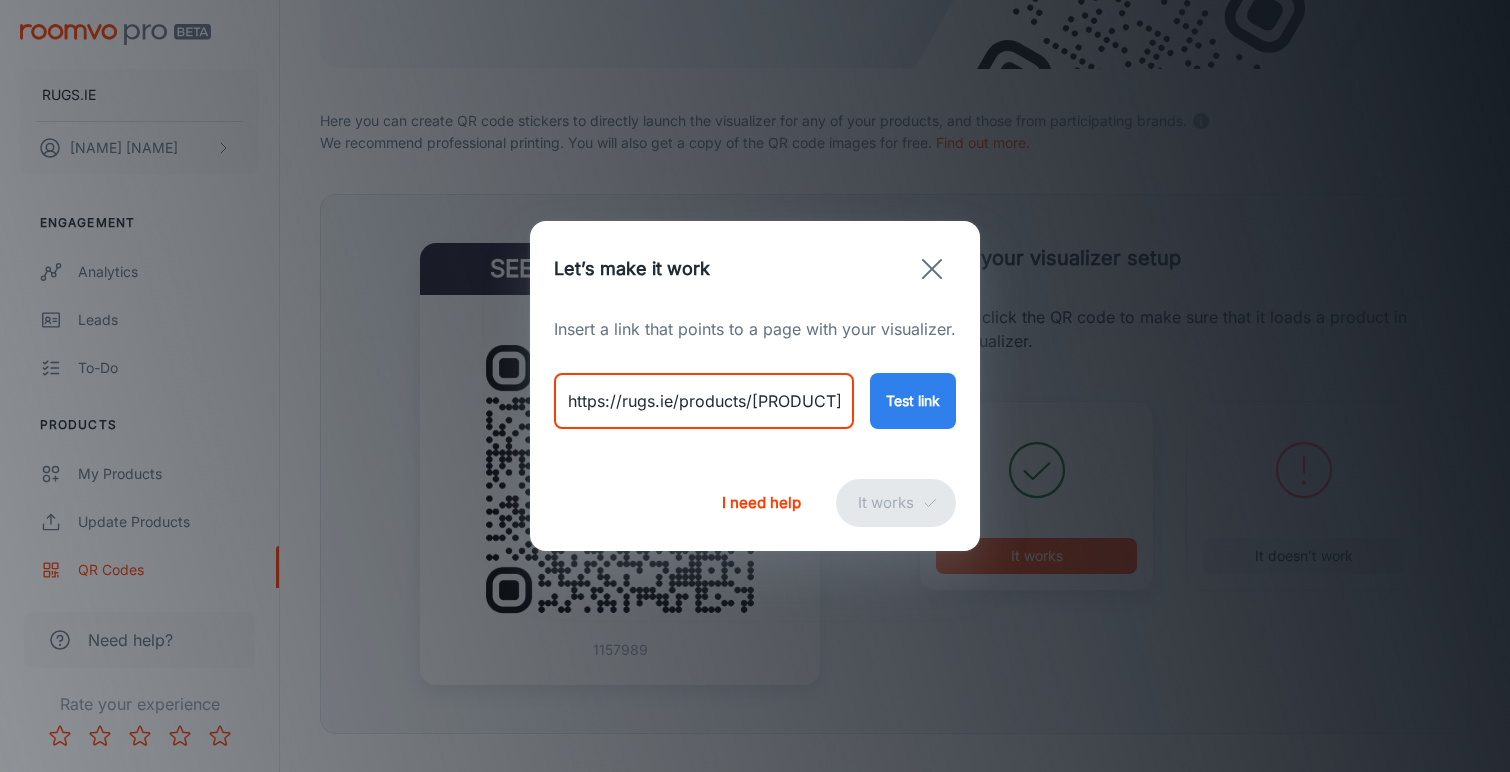 type on "https://rugs.ie/products/[PRODUCT]" 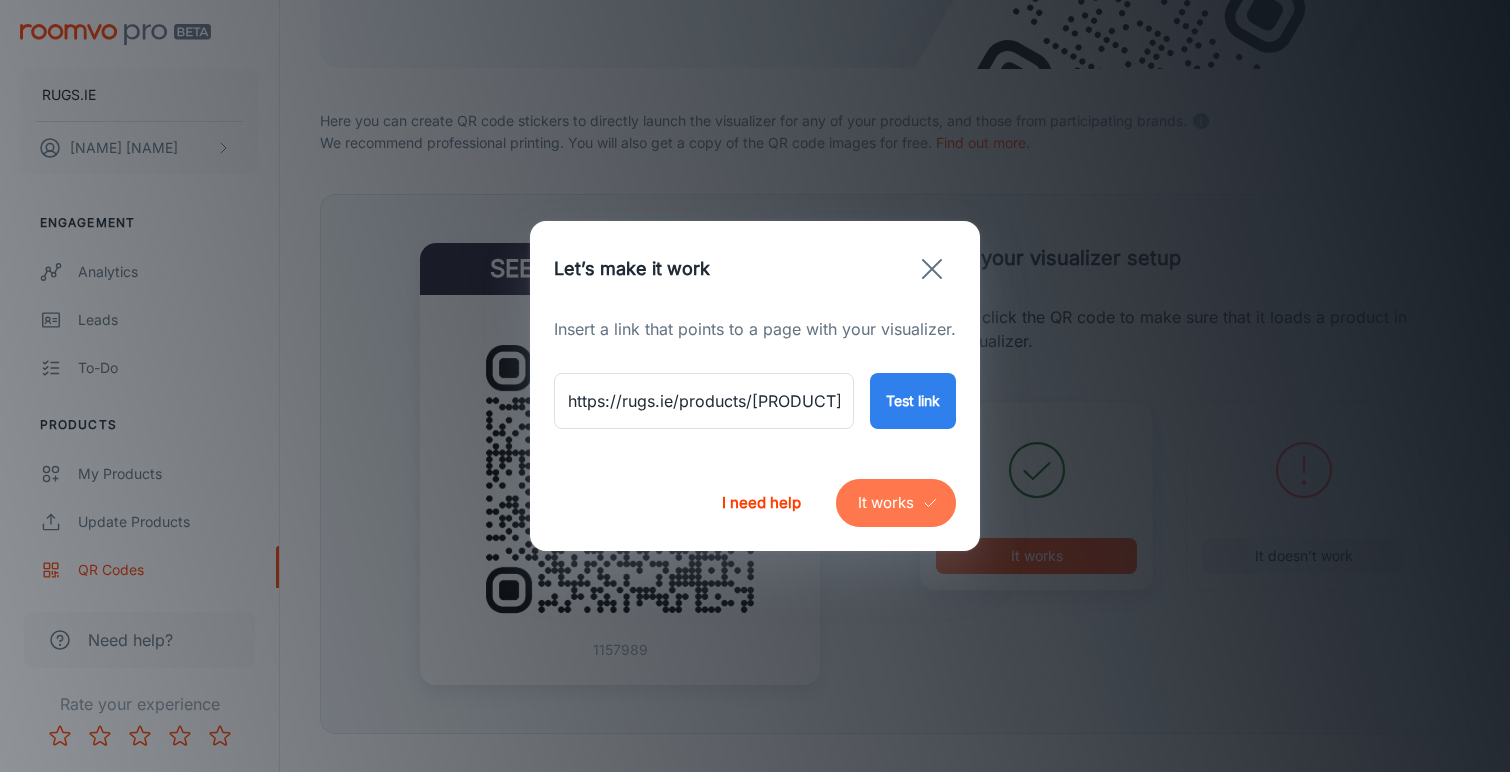click on "It works" at bounding box center (896, 503) 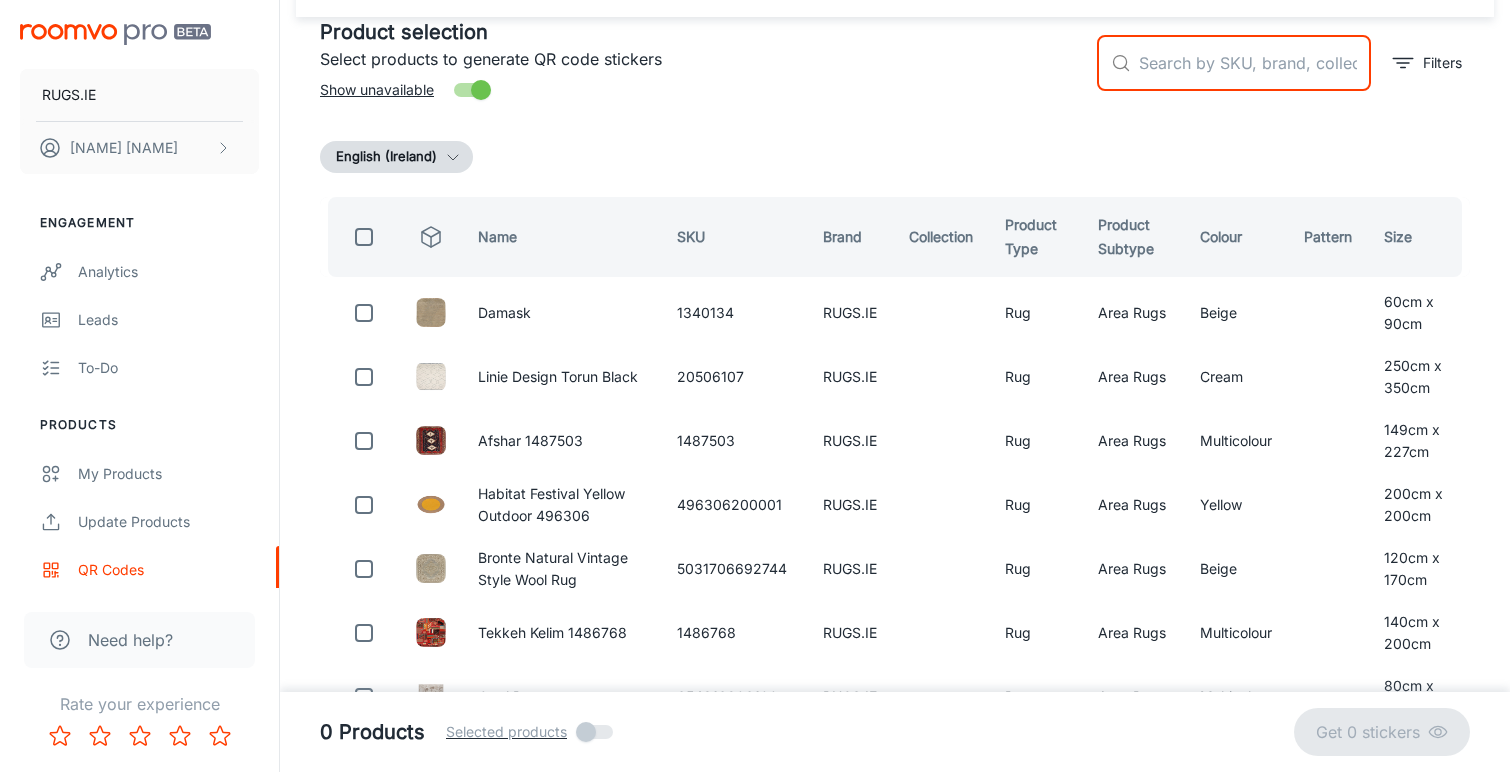 click at bounding box center [1255, 63] 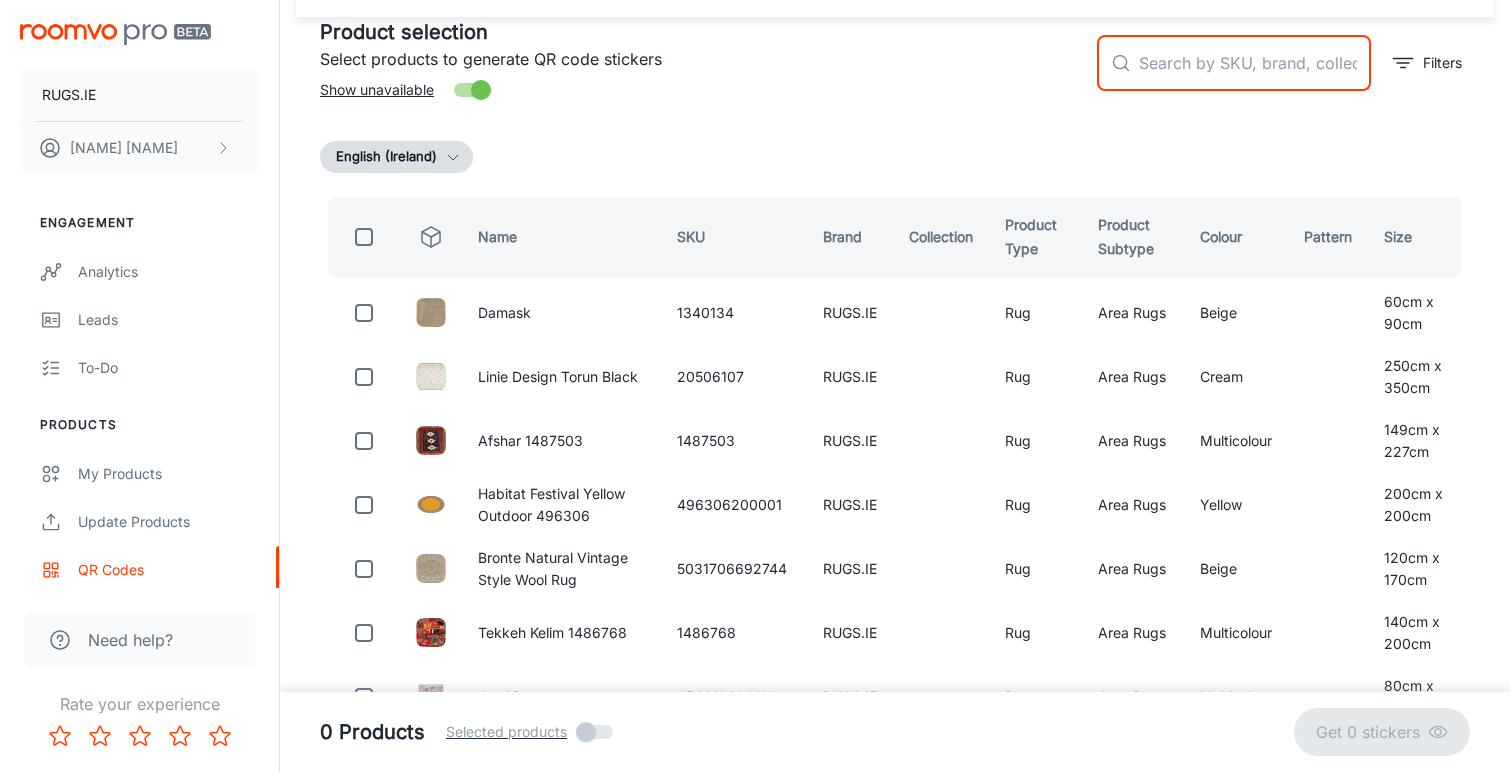 paste on "1519977" 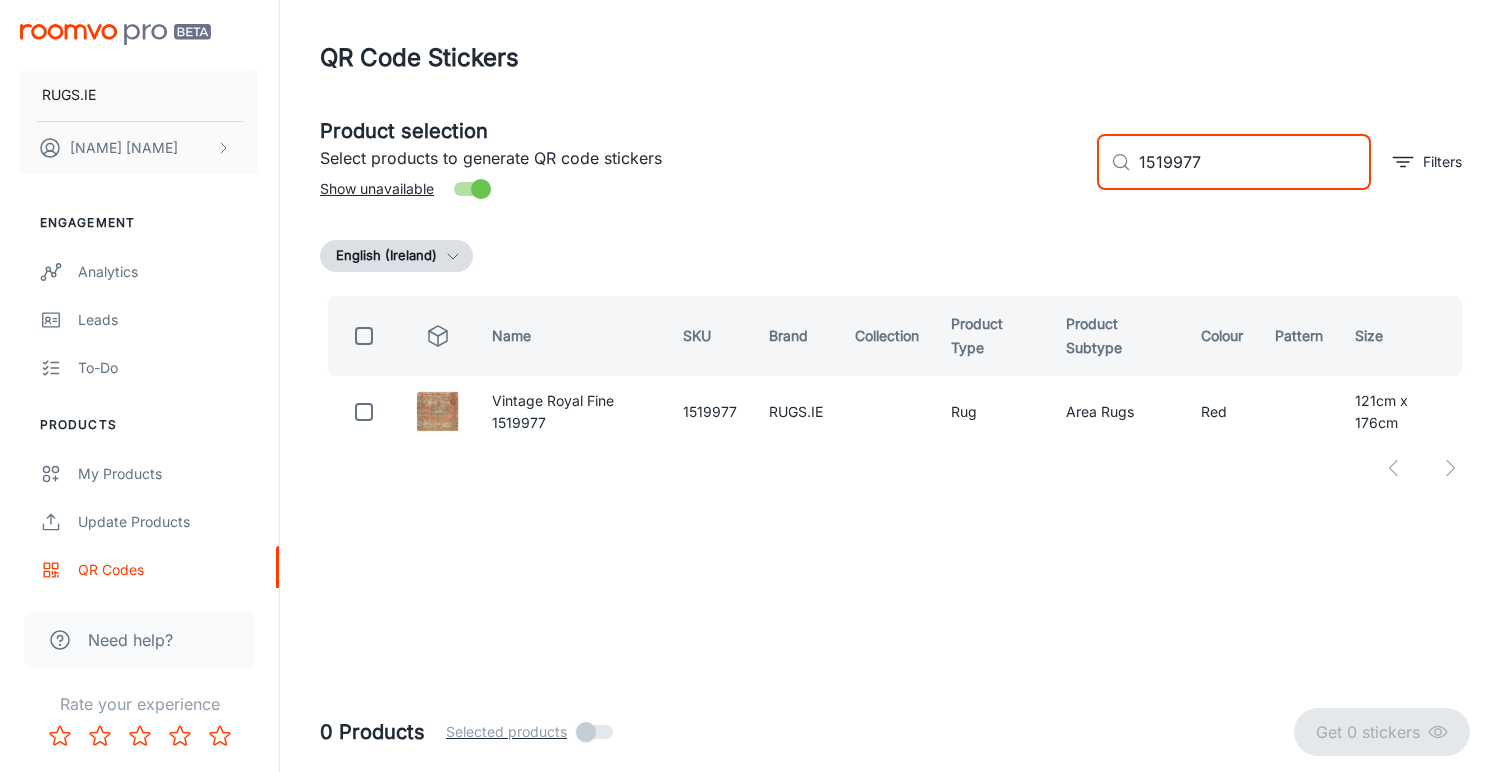 scroll, scrollTop: 0, scrollLeft: 0, axis: both 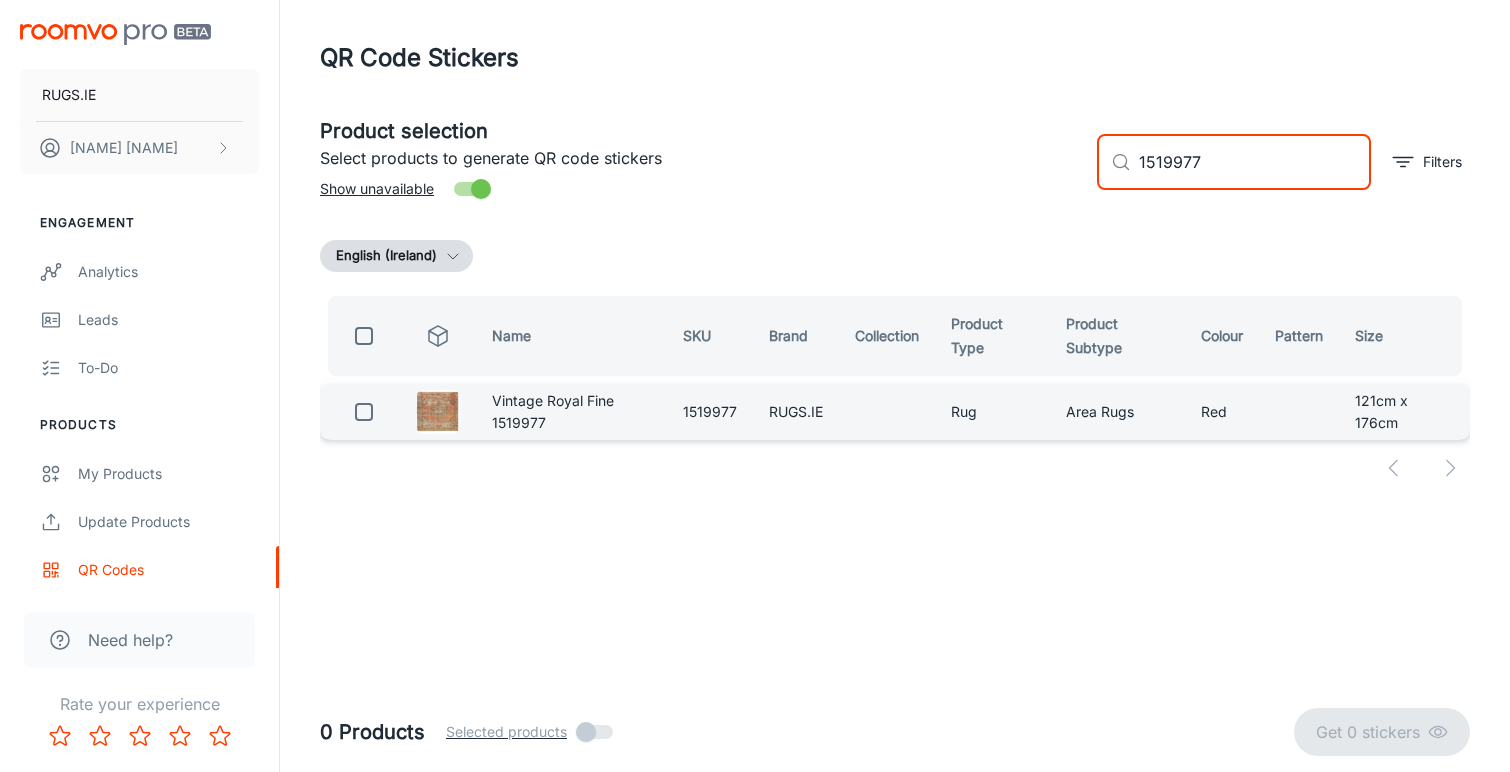 type on "1519977" 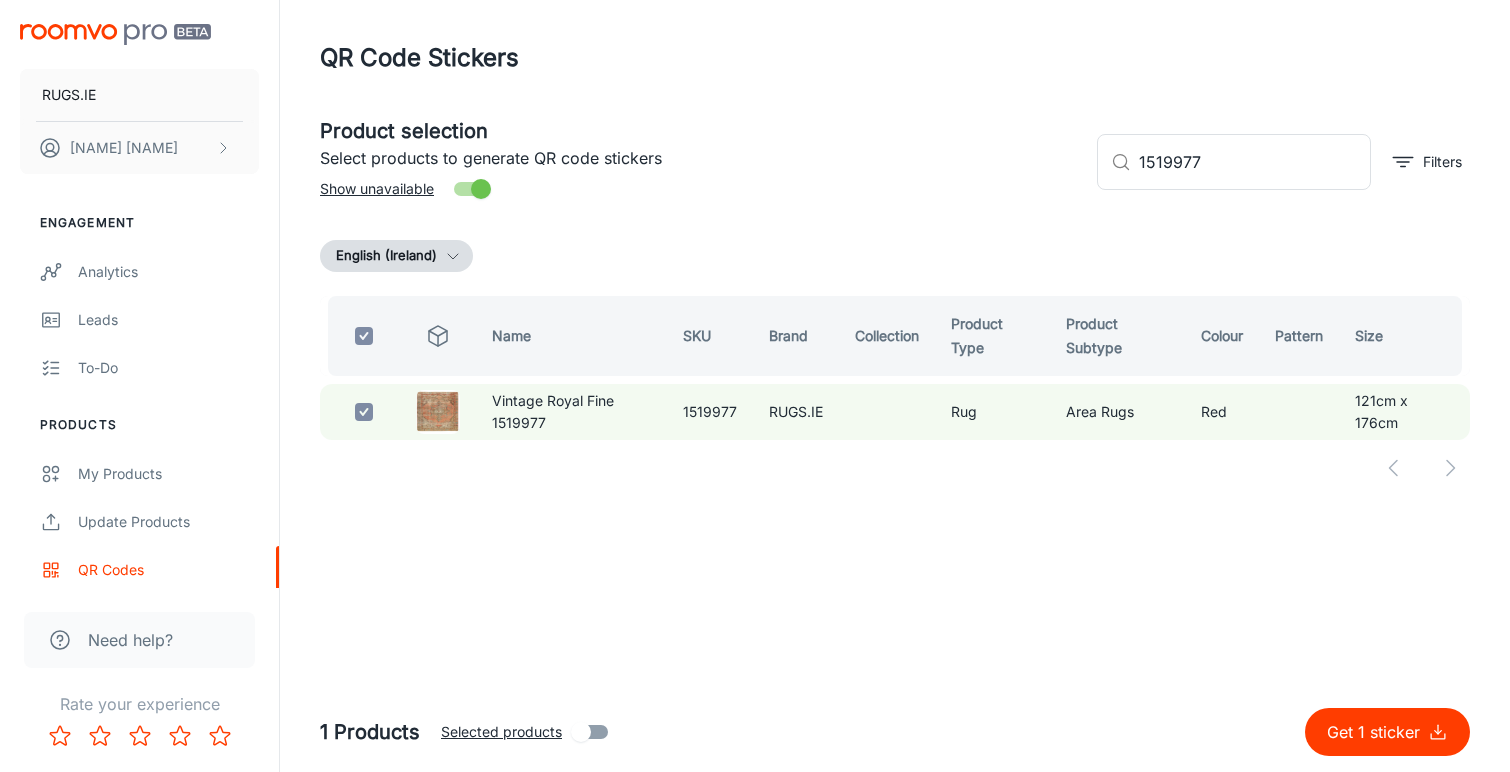 click on "Get 1 sticker" at bounding box center (1377, 732) 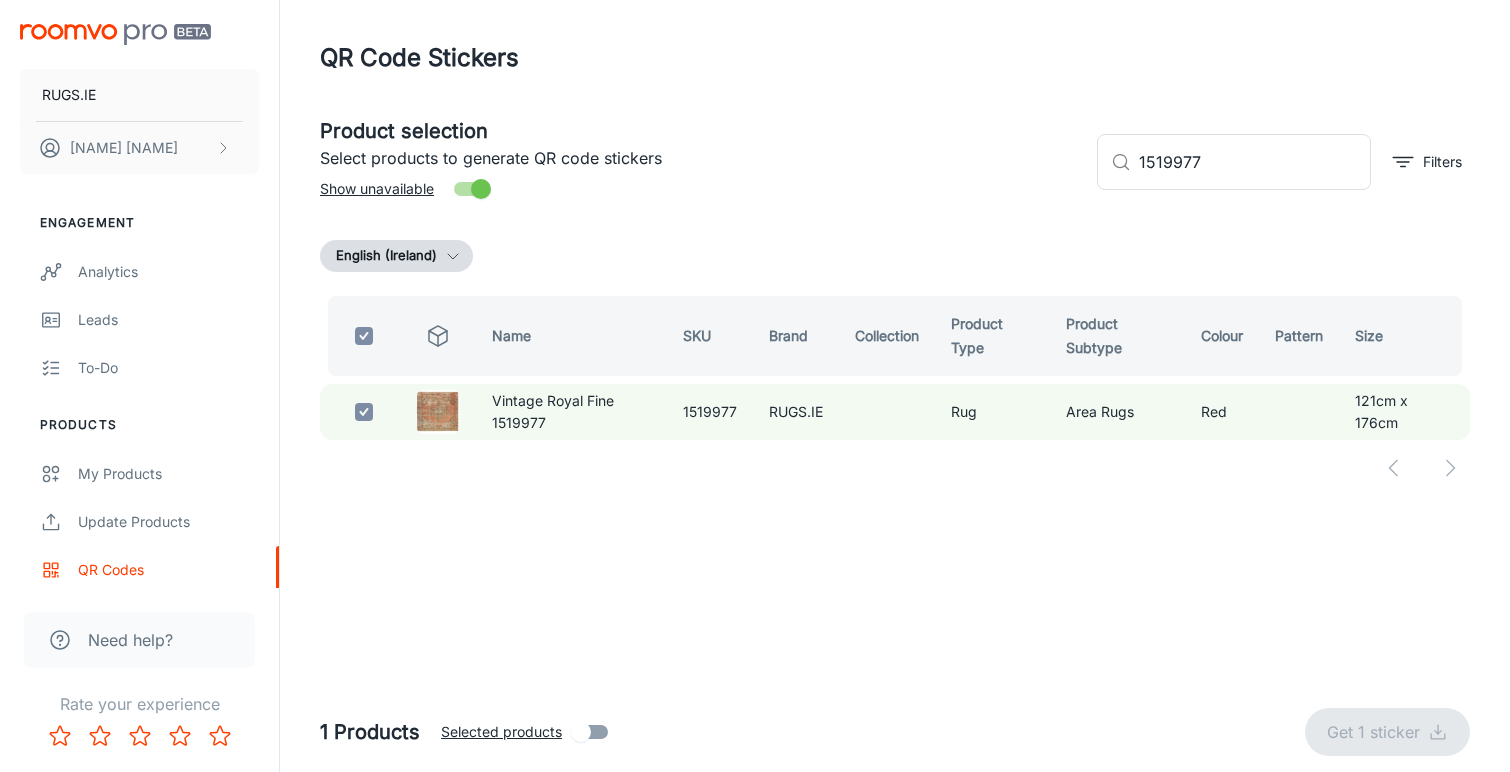 checkbox on "false" 